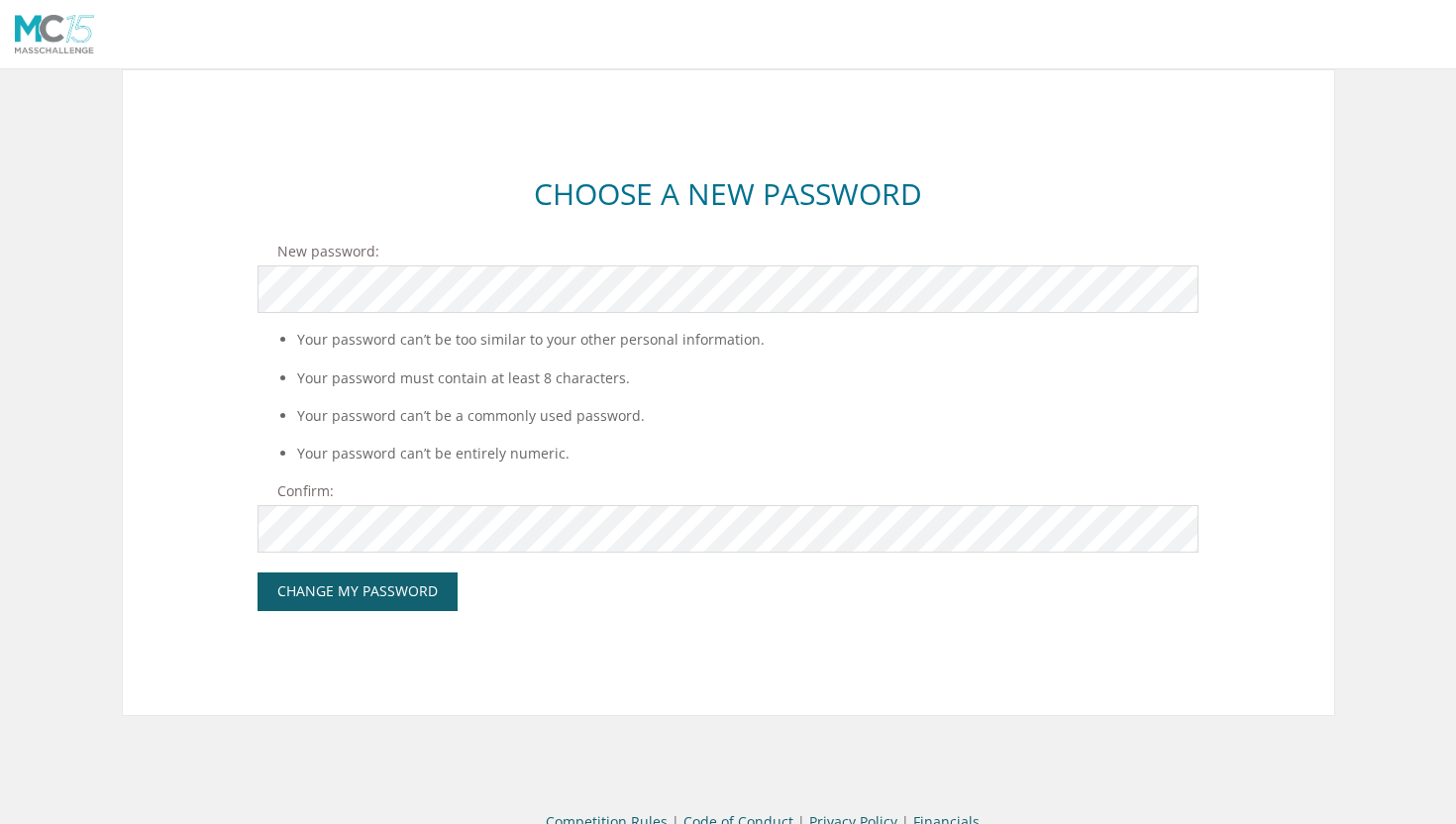 scroll, scrollTop: 0, scrollLeft: 0, axis: both 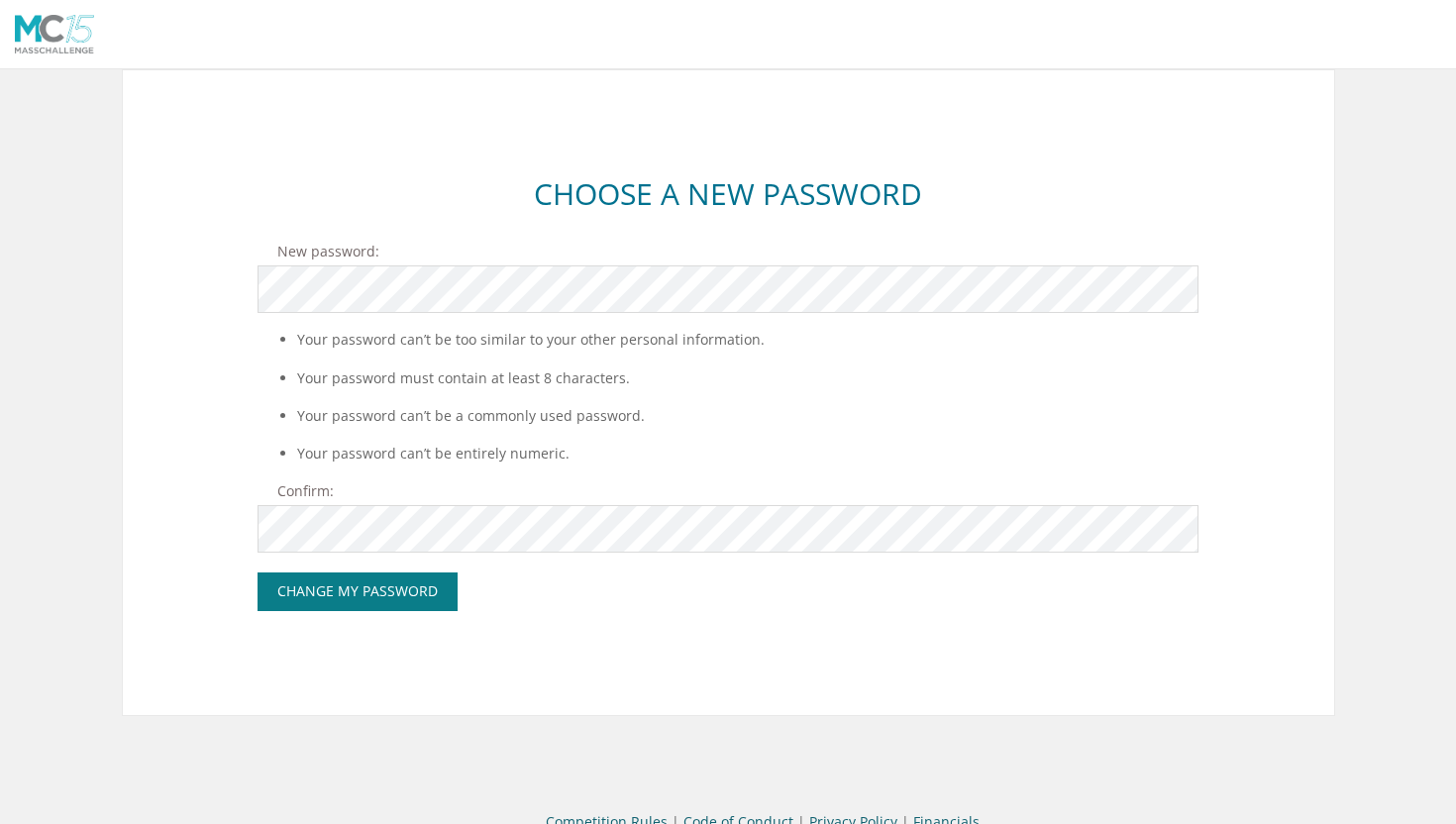 click on "Change My Password" at bounding box center (358, 591) 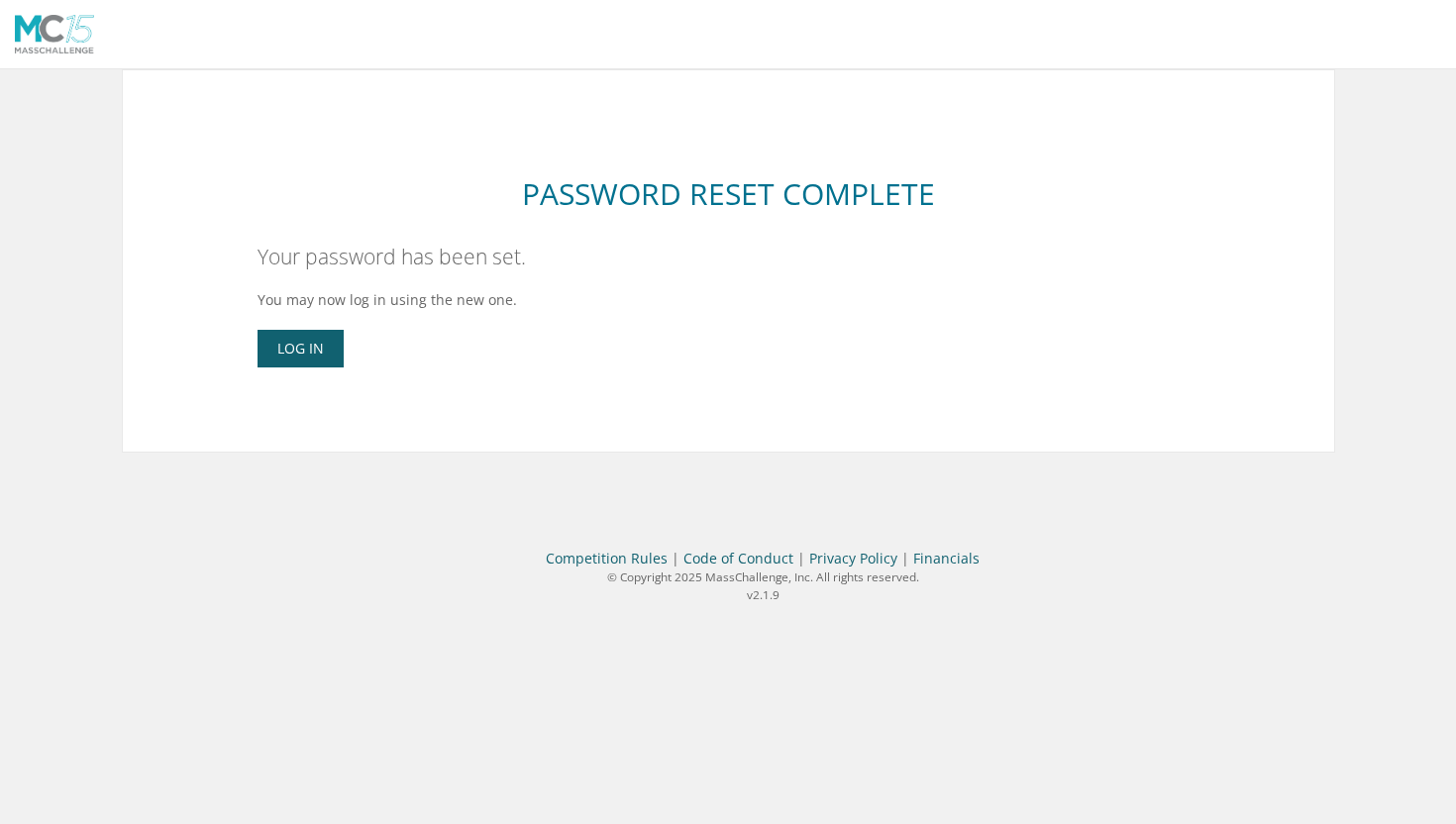 scroll, scrollTop: 0, scrollLeft: 0, axis: both 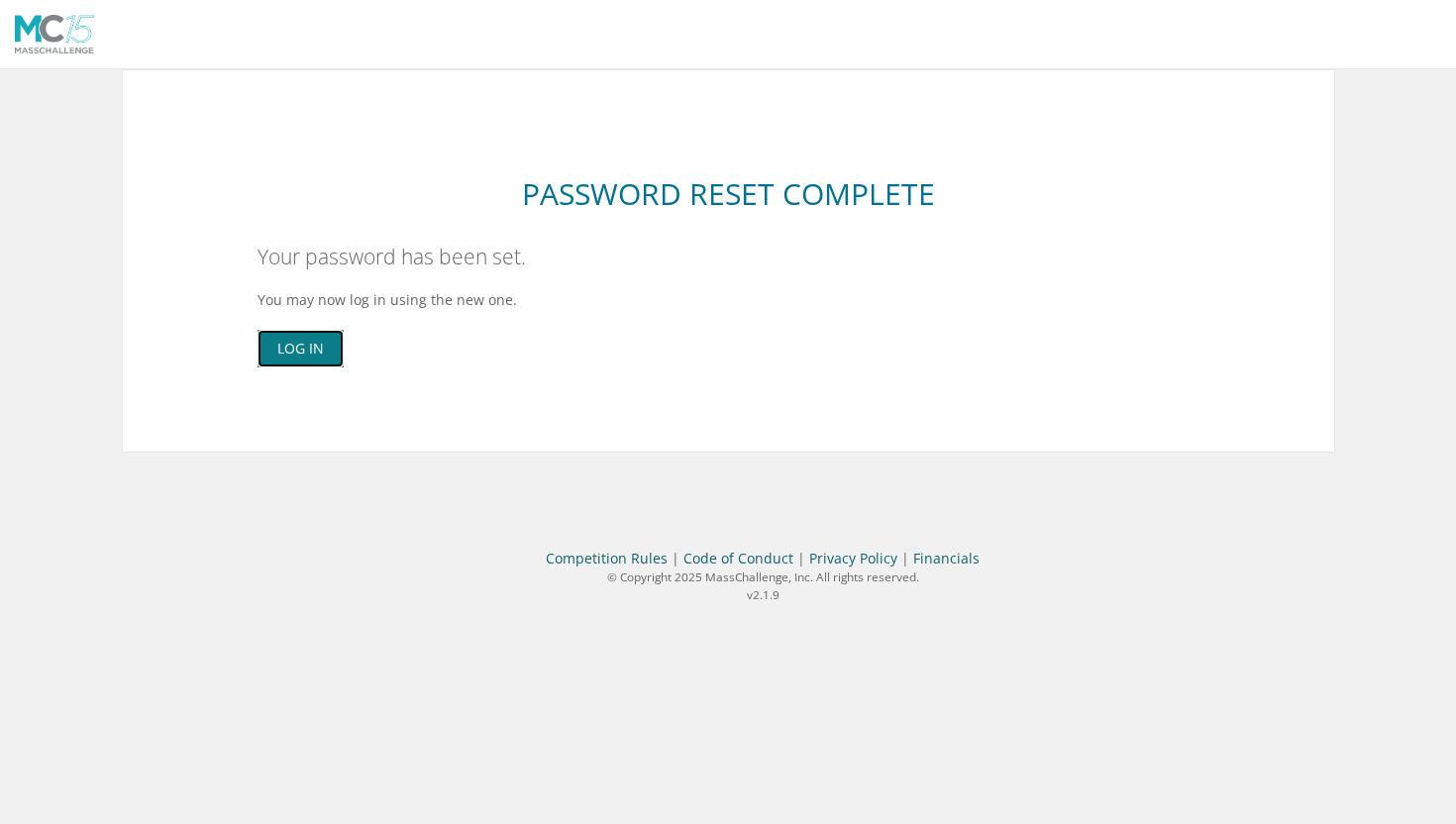 click on "Log In" at bounding box center [300, 349] 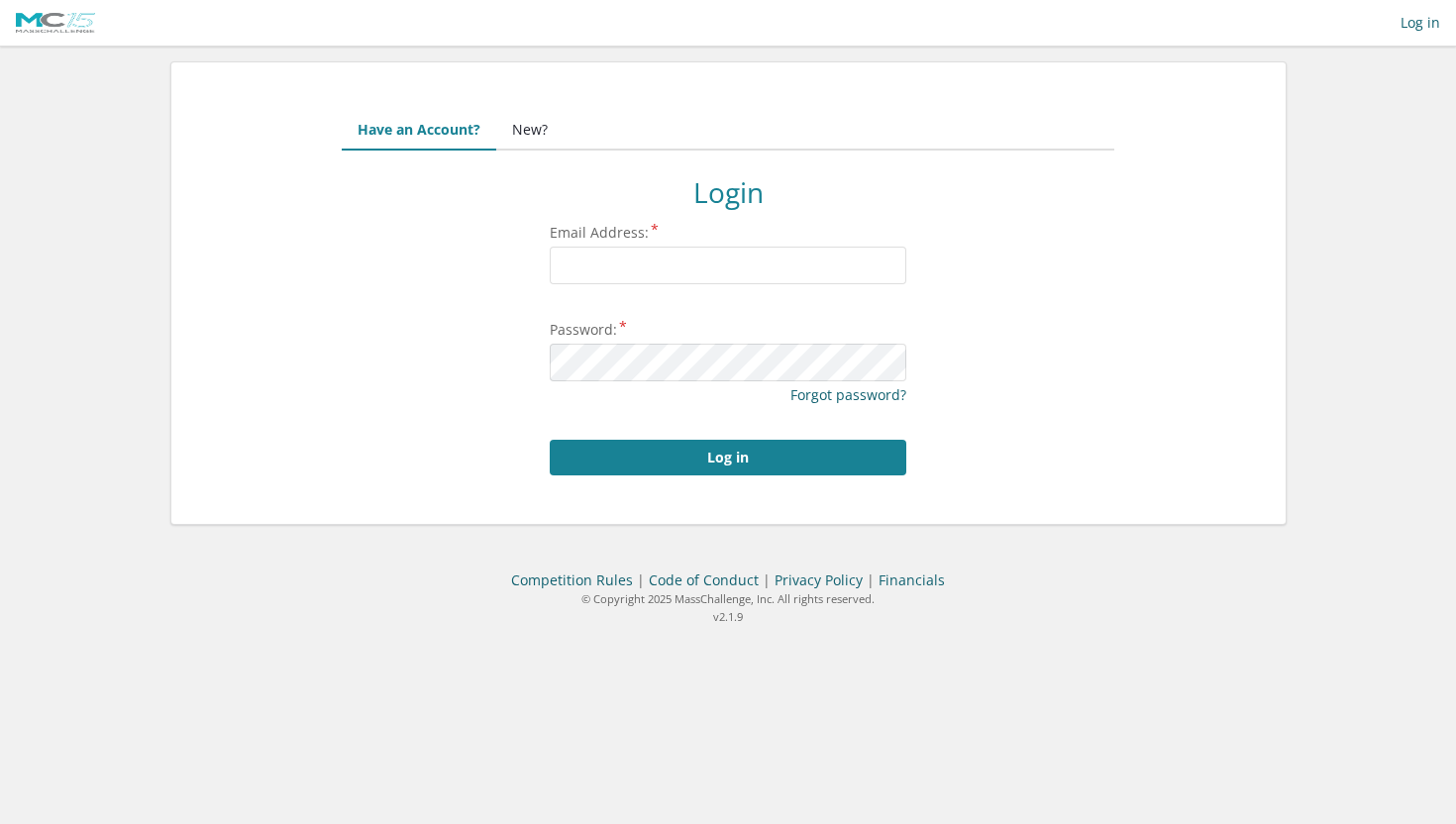 scroll, scrollTop: 0, scrollLeft: 0, axis: both 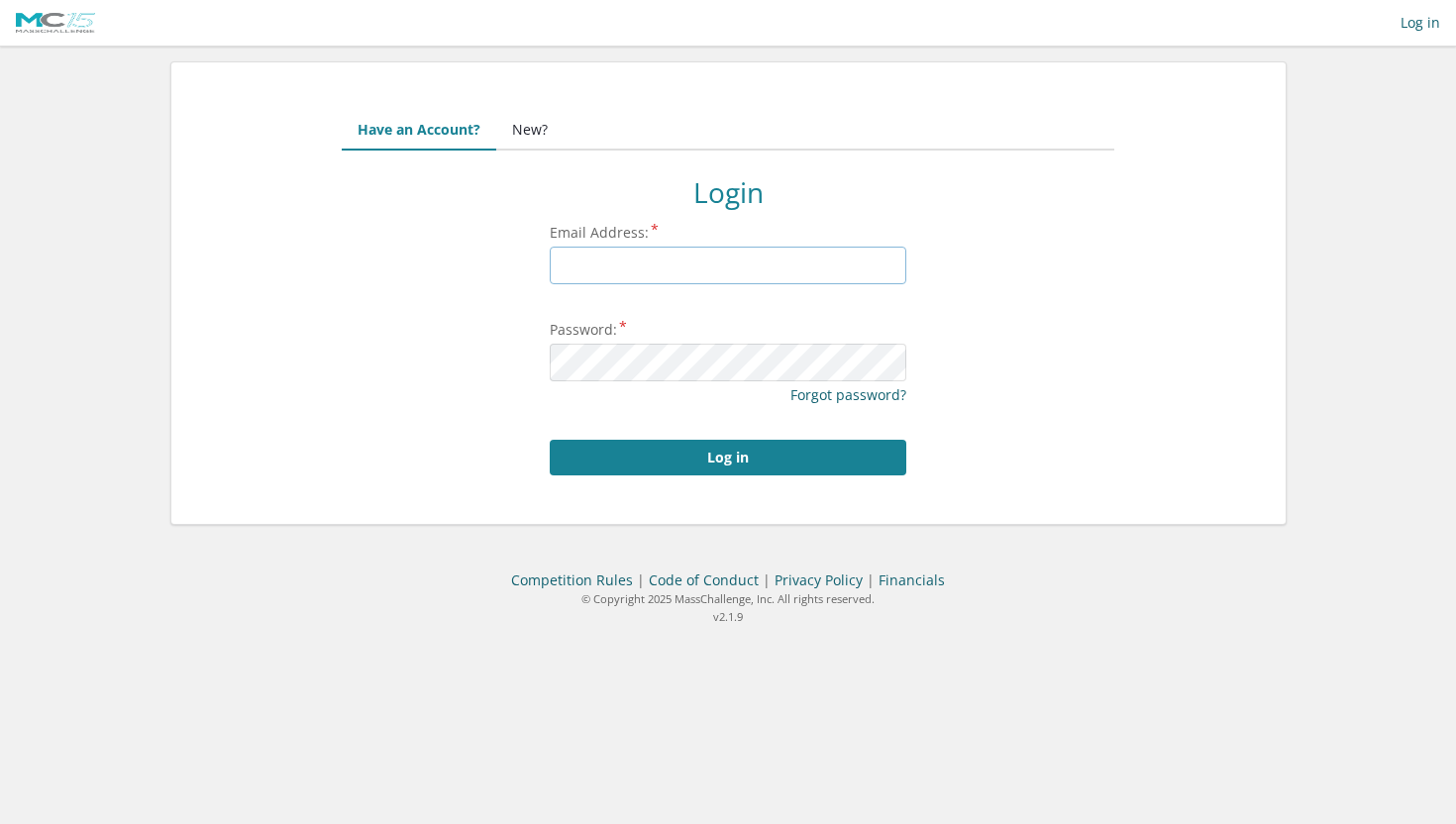 click on "Email Address:" at bounding box center (728, 265) 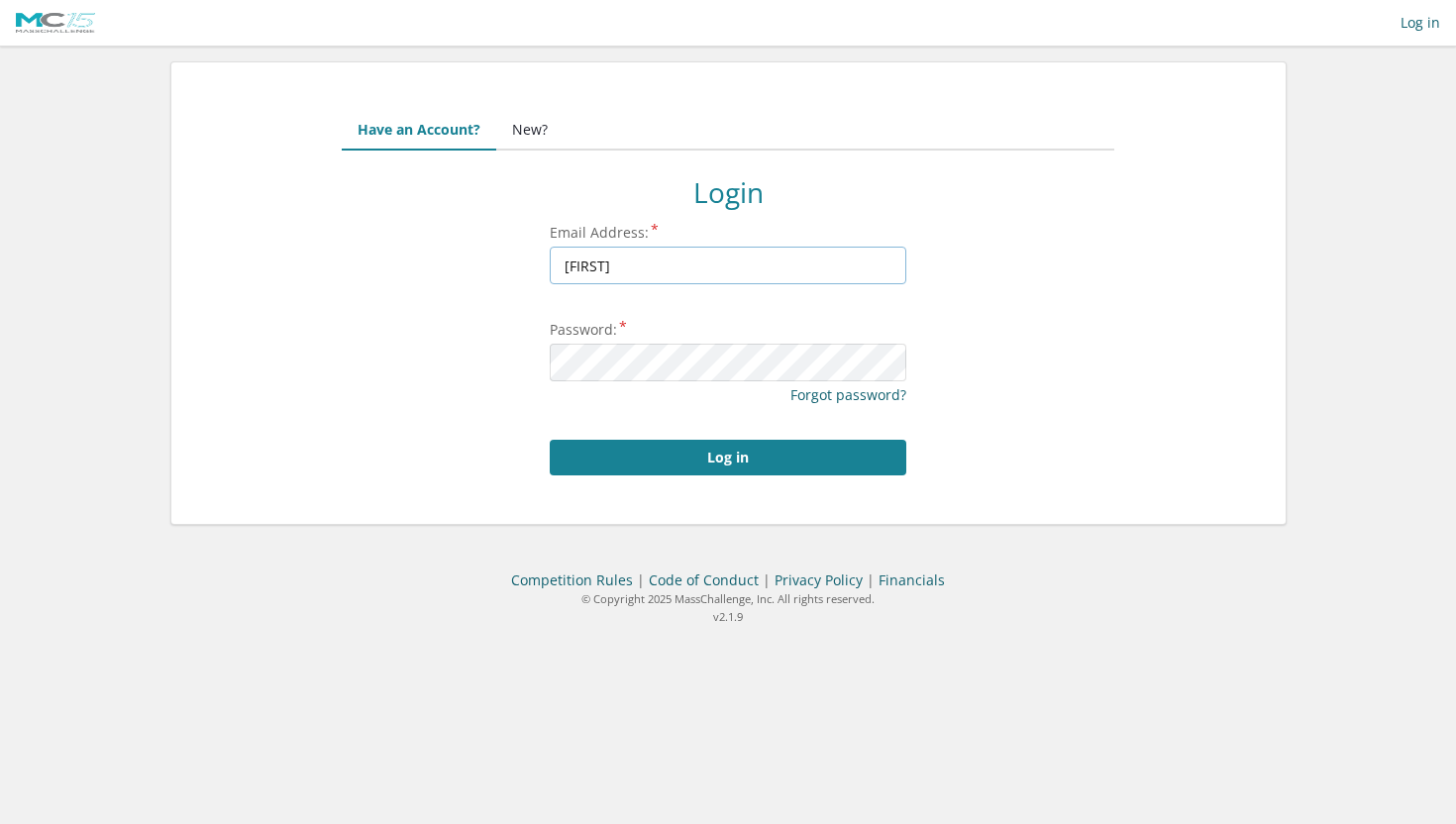 type on "[EMAIL]" 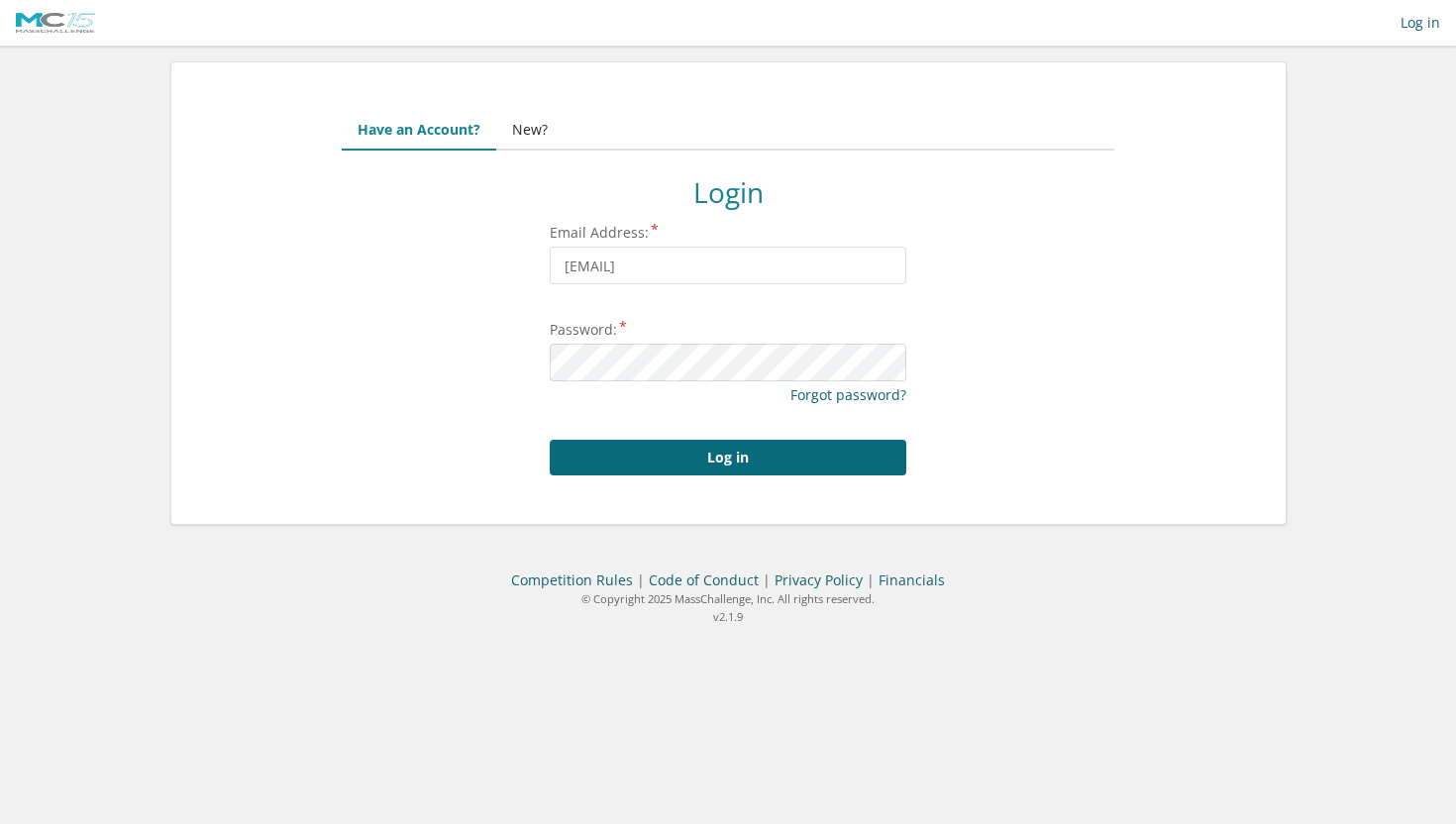click on "Log in" at bounding box center (728, 458) 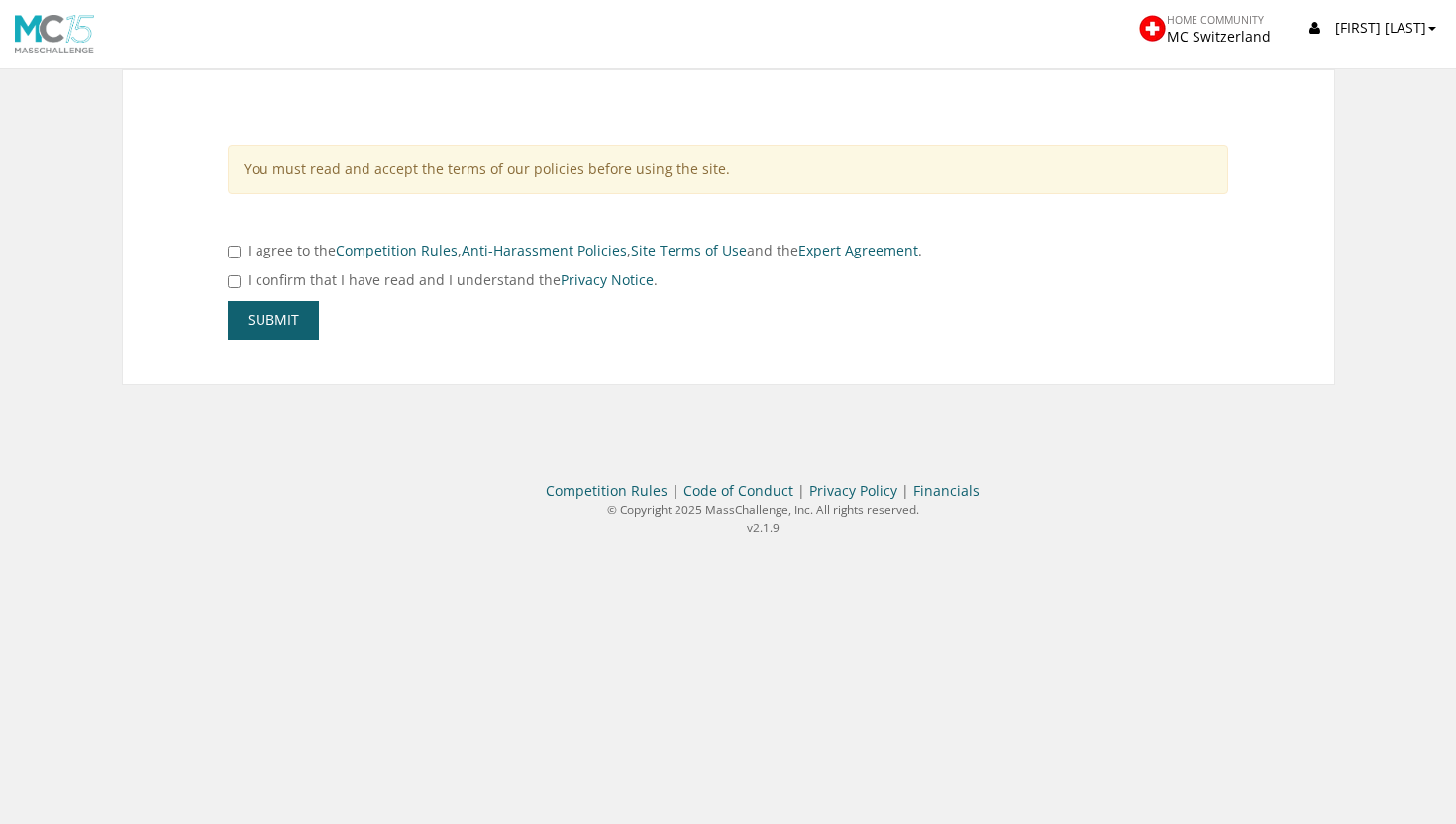 scroll, scrollTop: 0, scrollLeft: 0, axis: both 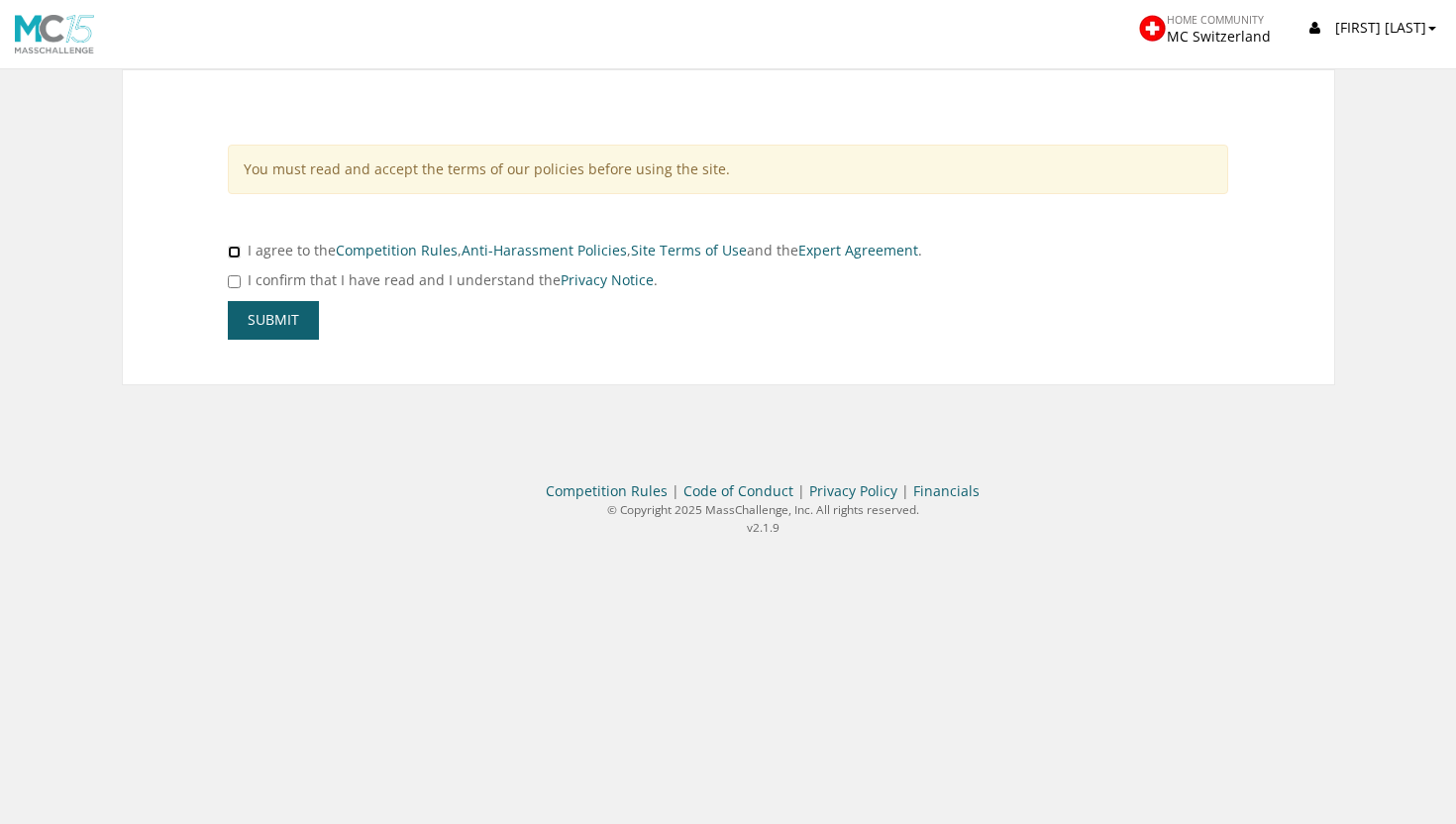 click at bounding box center [234, 252] 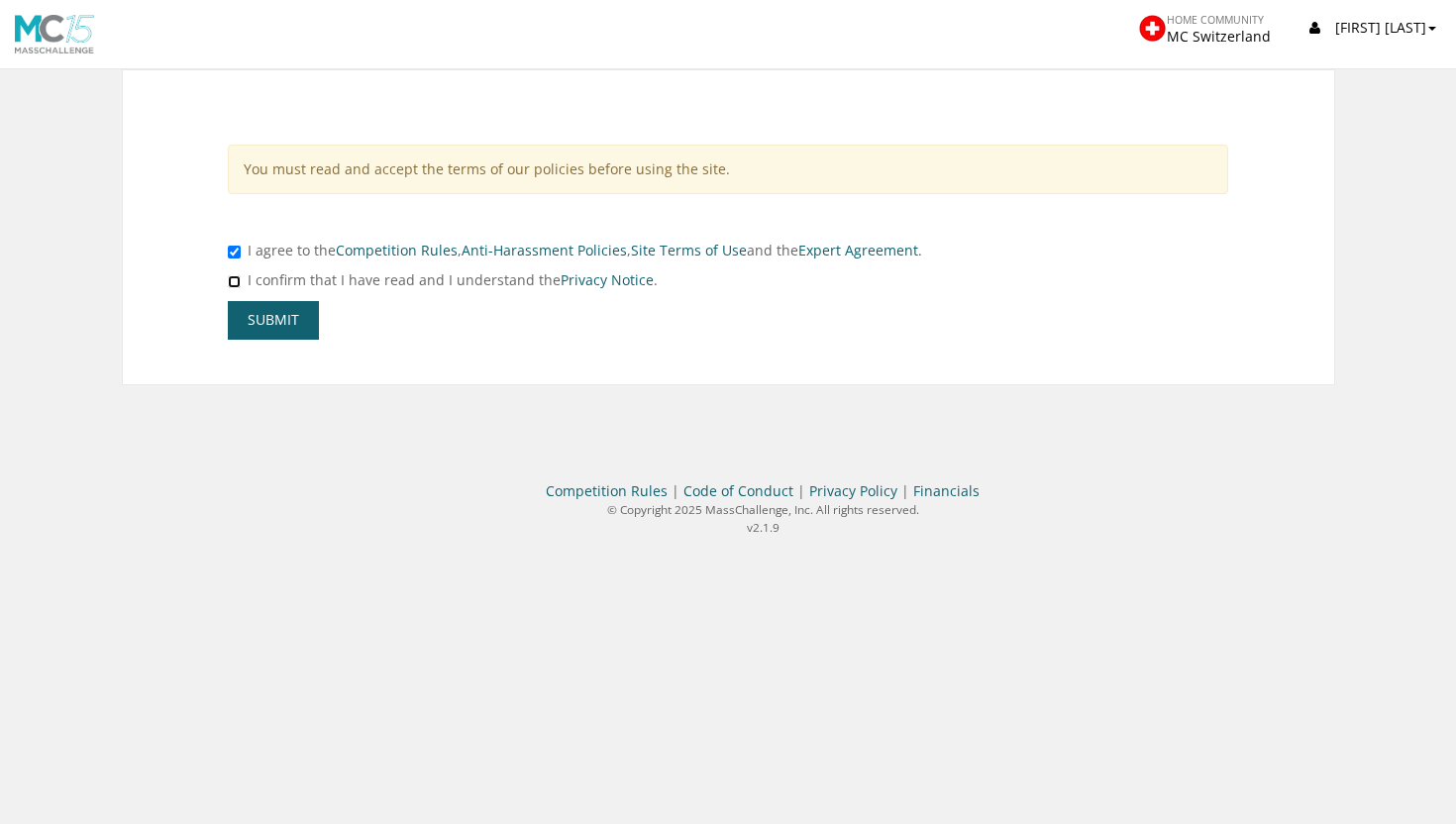 click at bounding box center [234, 281] 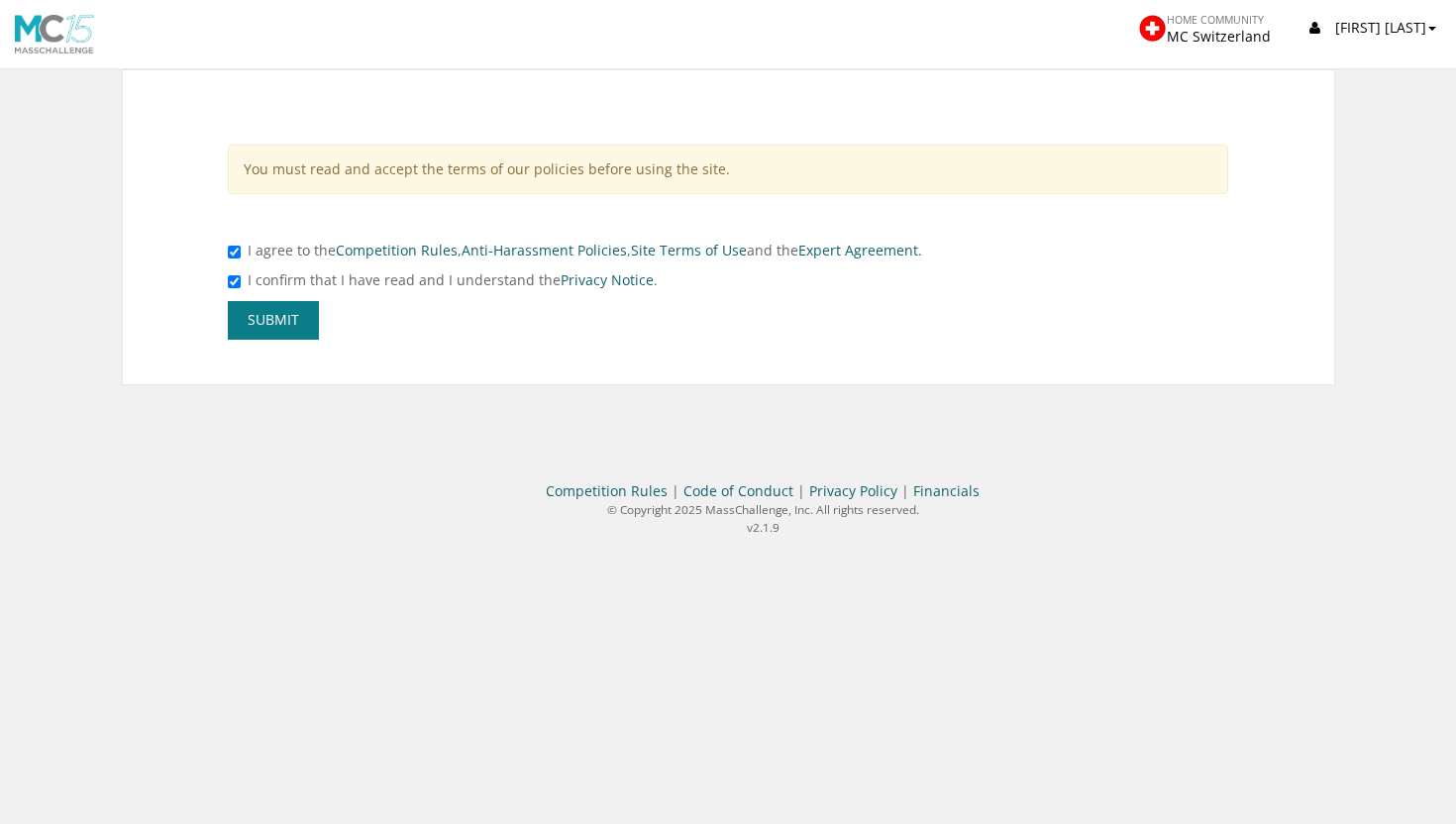 click on "Submit" at bounding box center (273, 320) 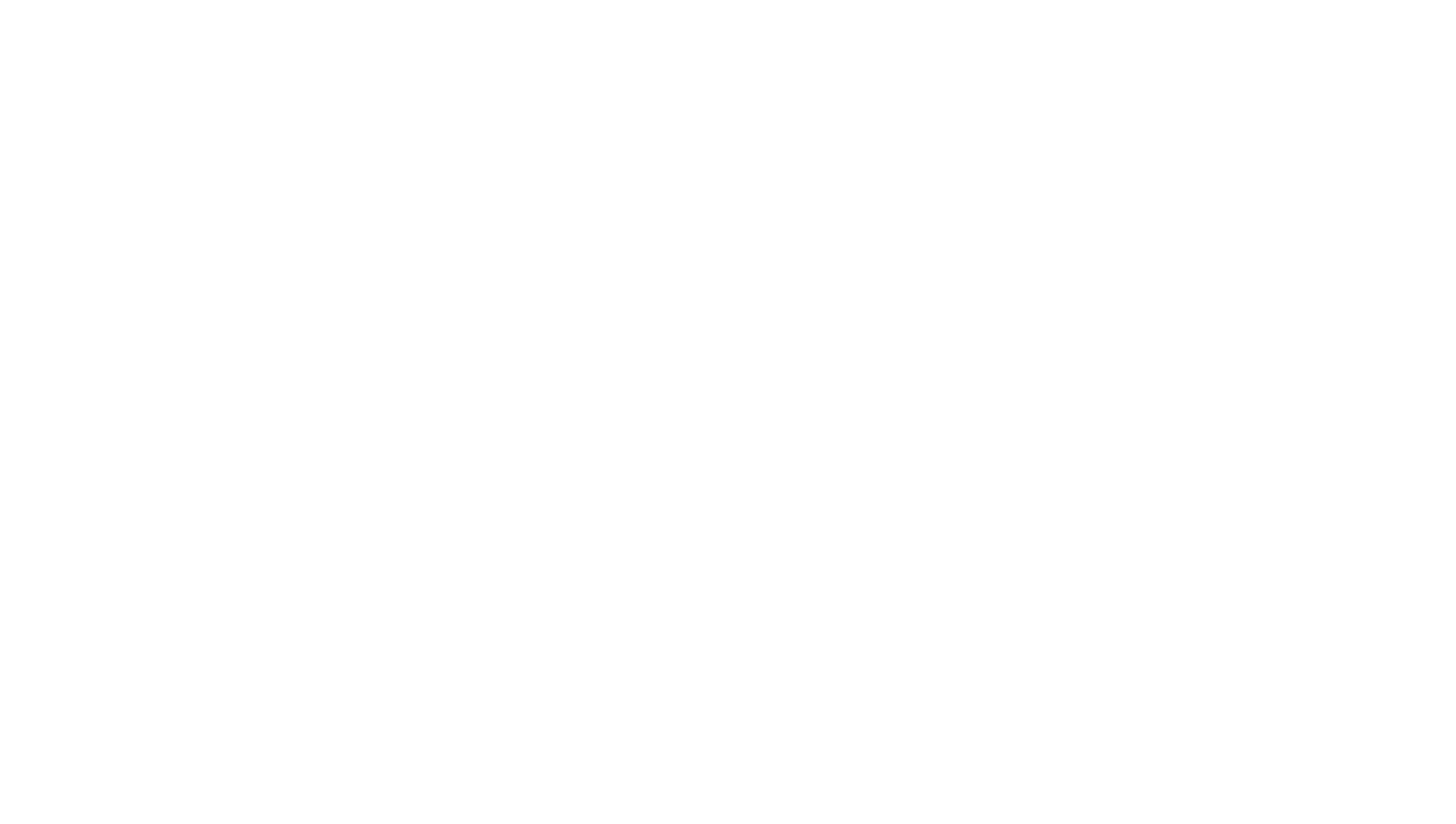 scroll, scrollTop: 788, scrollLeft: 0, axis: vertical 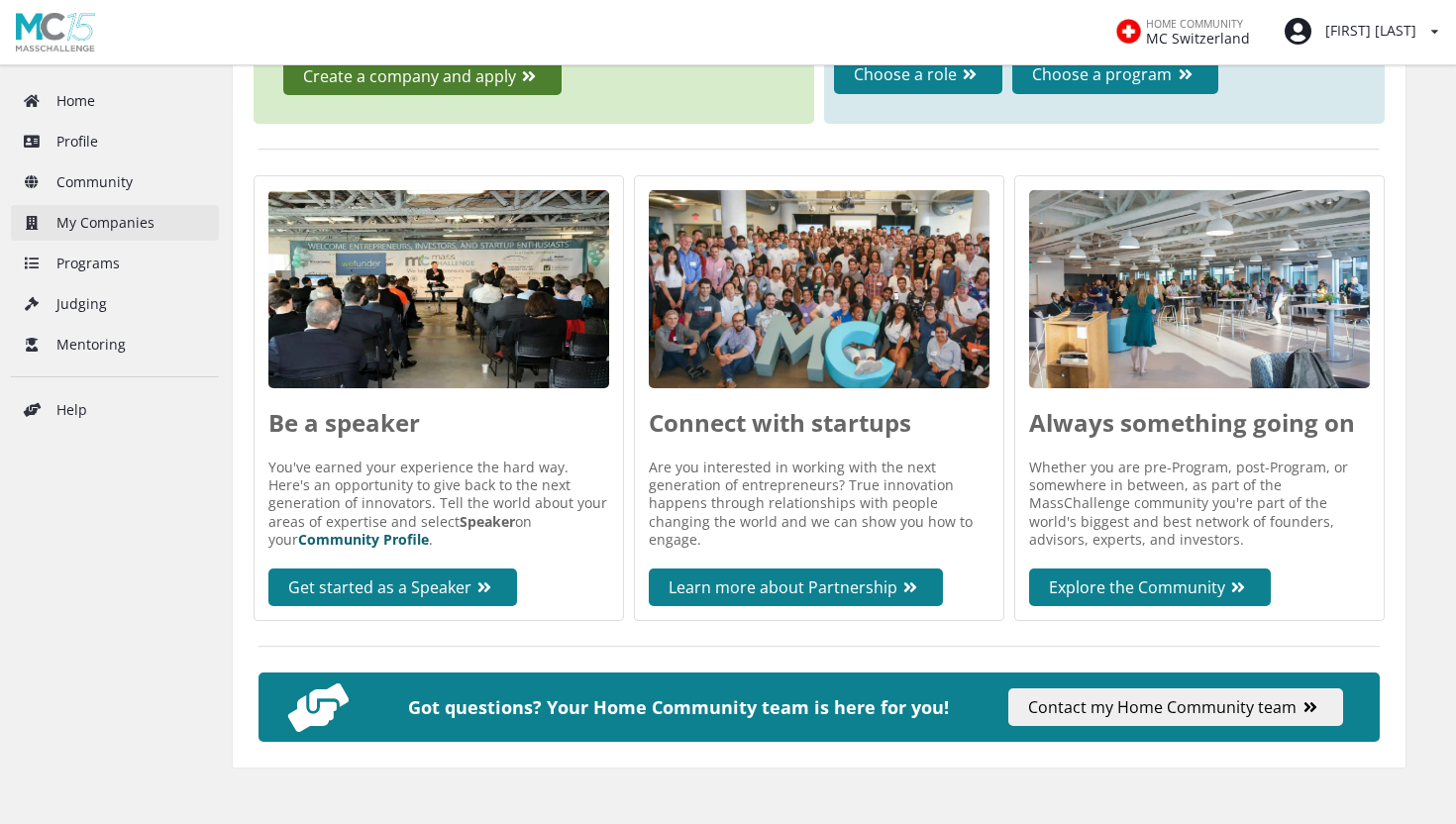 click on "My Companies" at bounding box center [115, 223] 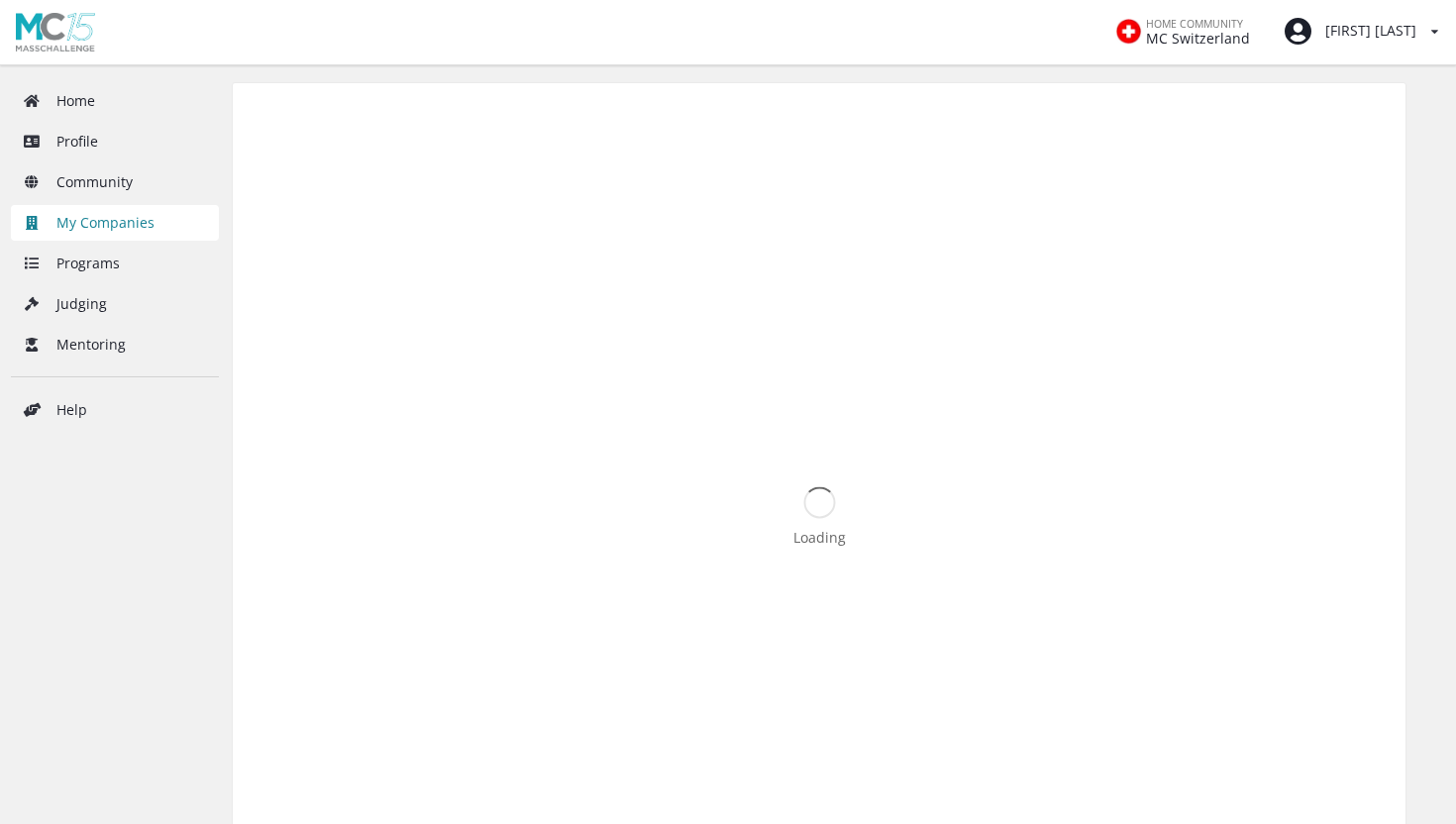 scroll, scrollTop: 0, scrollLeft: 0, axis: both 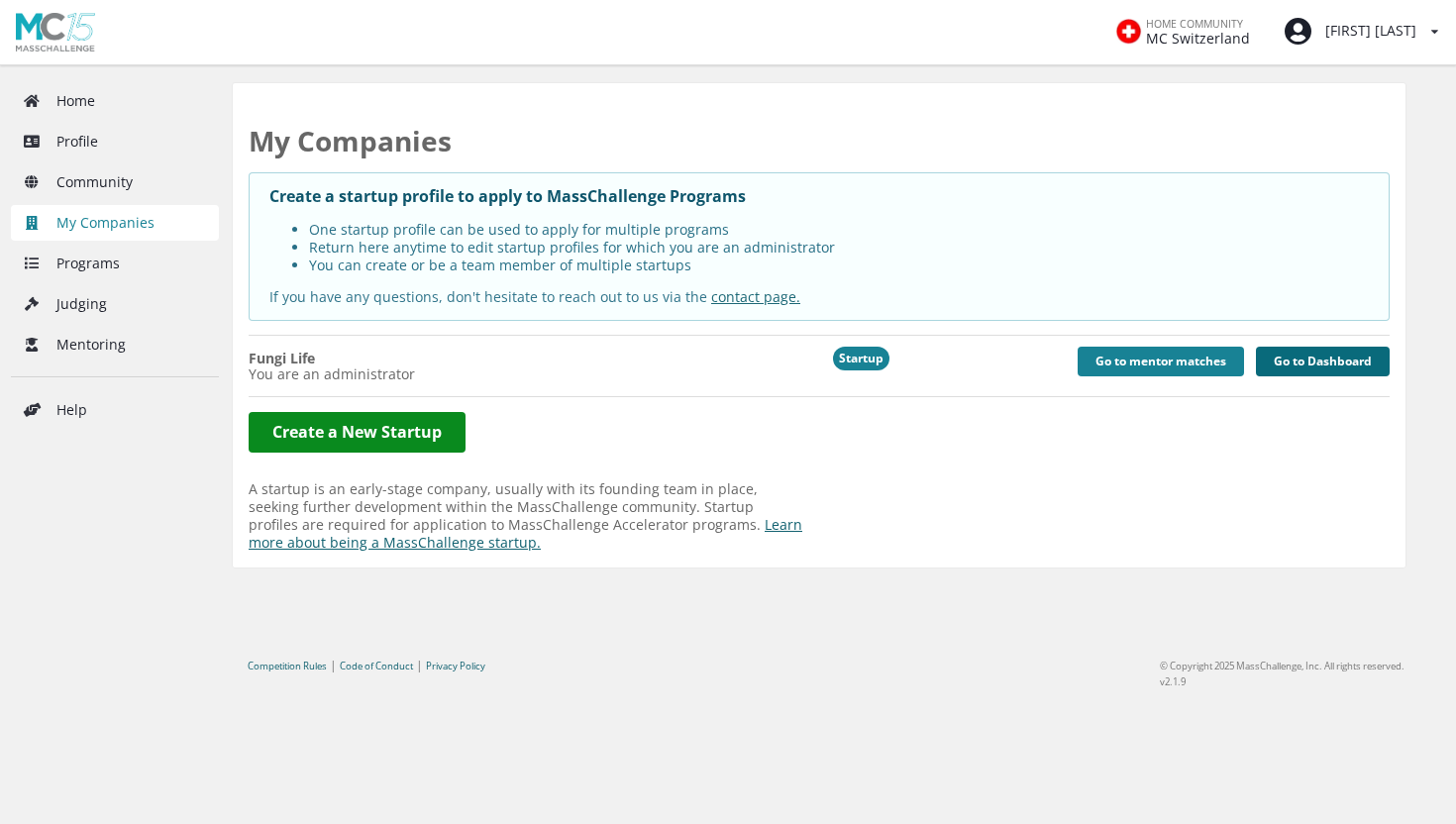 click on "Go to Dashboard" at bounding box center [1322, 361] 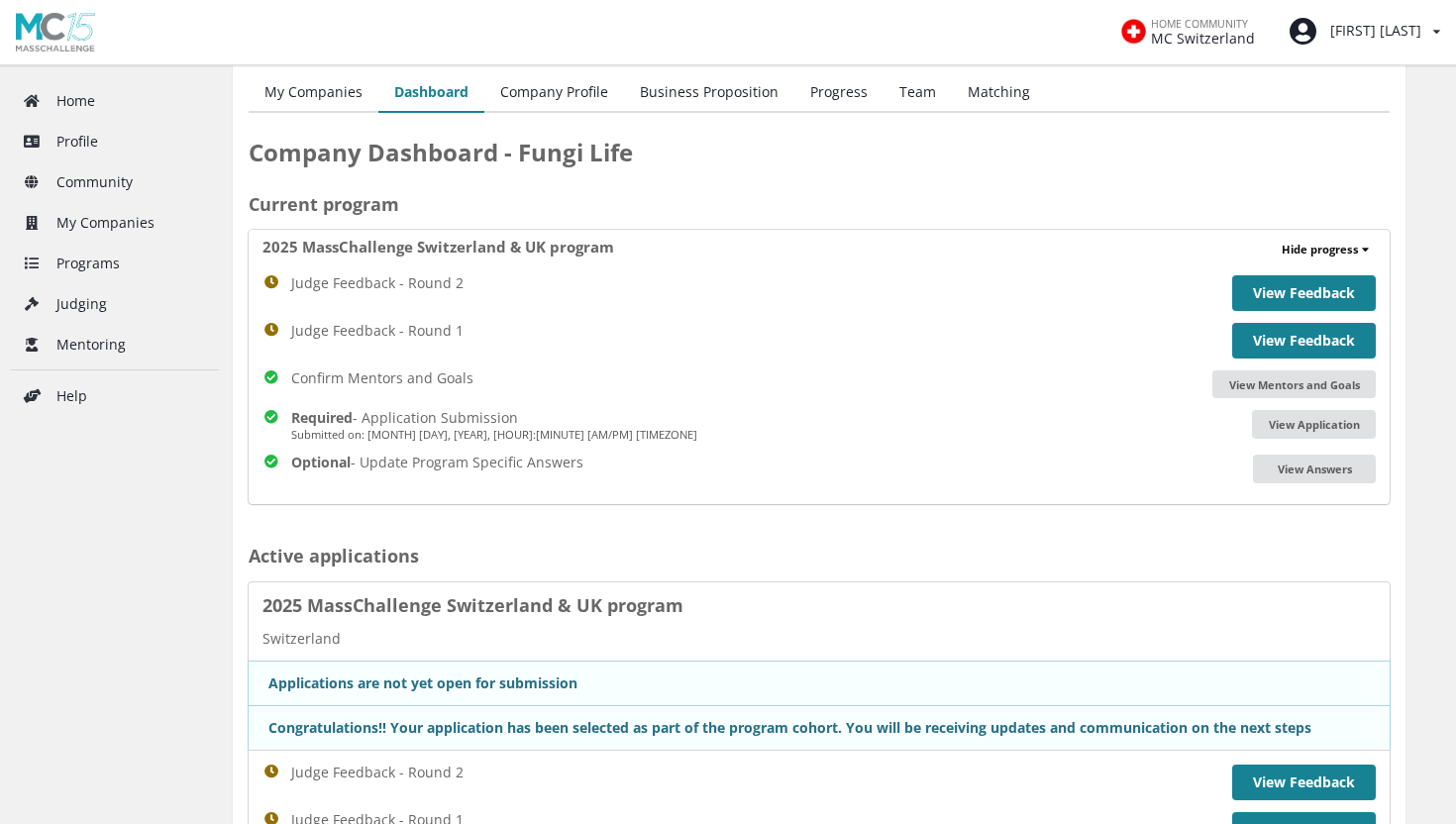 scroll, scrollTop: 41, scrollLeft: 0, axis: vertical 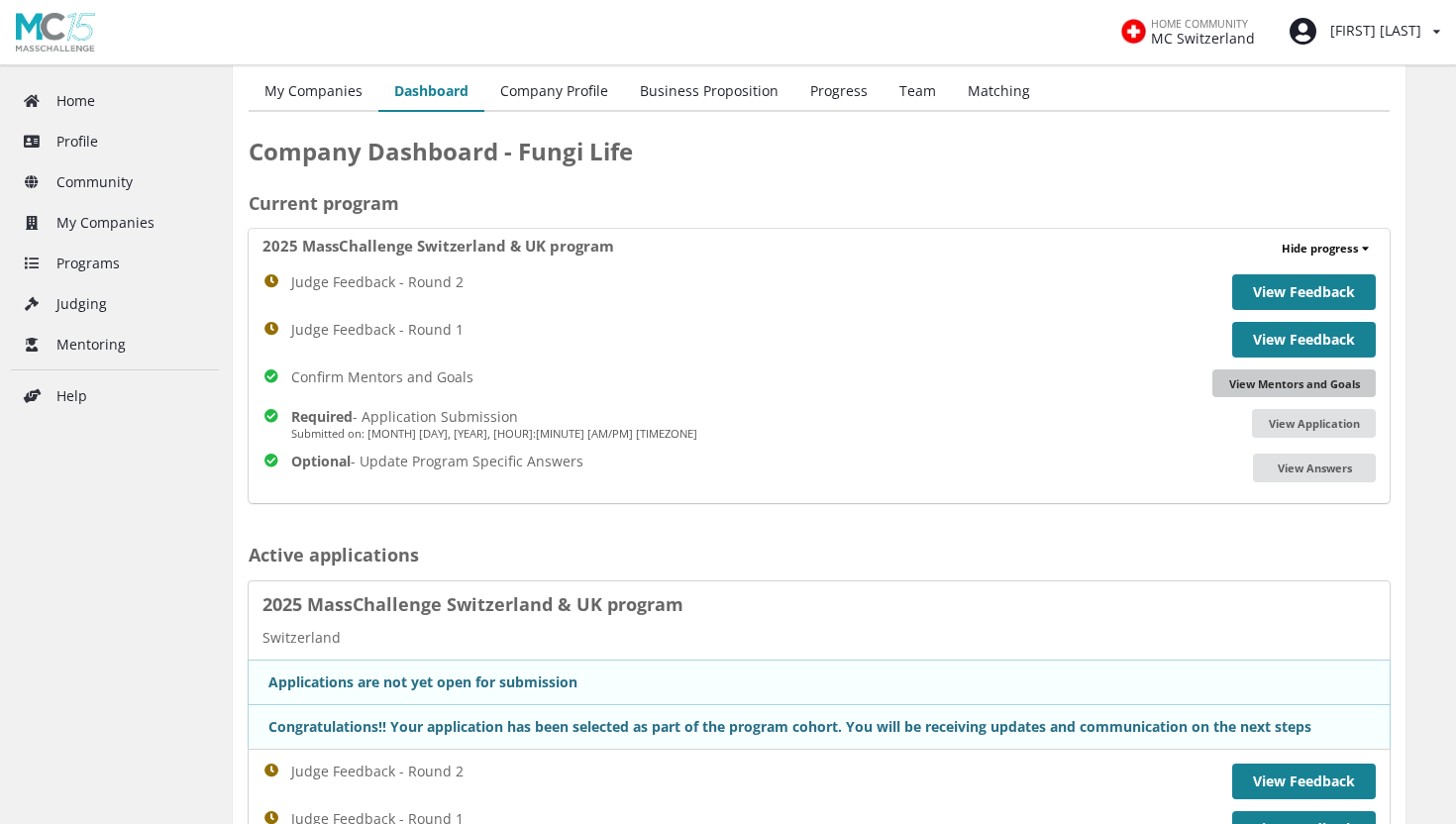 click on "View Mentors and Goals" at bounding box center (1294, 383) 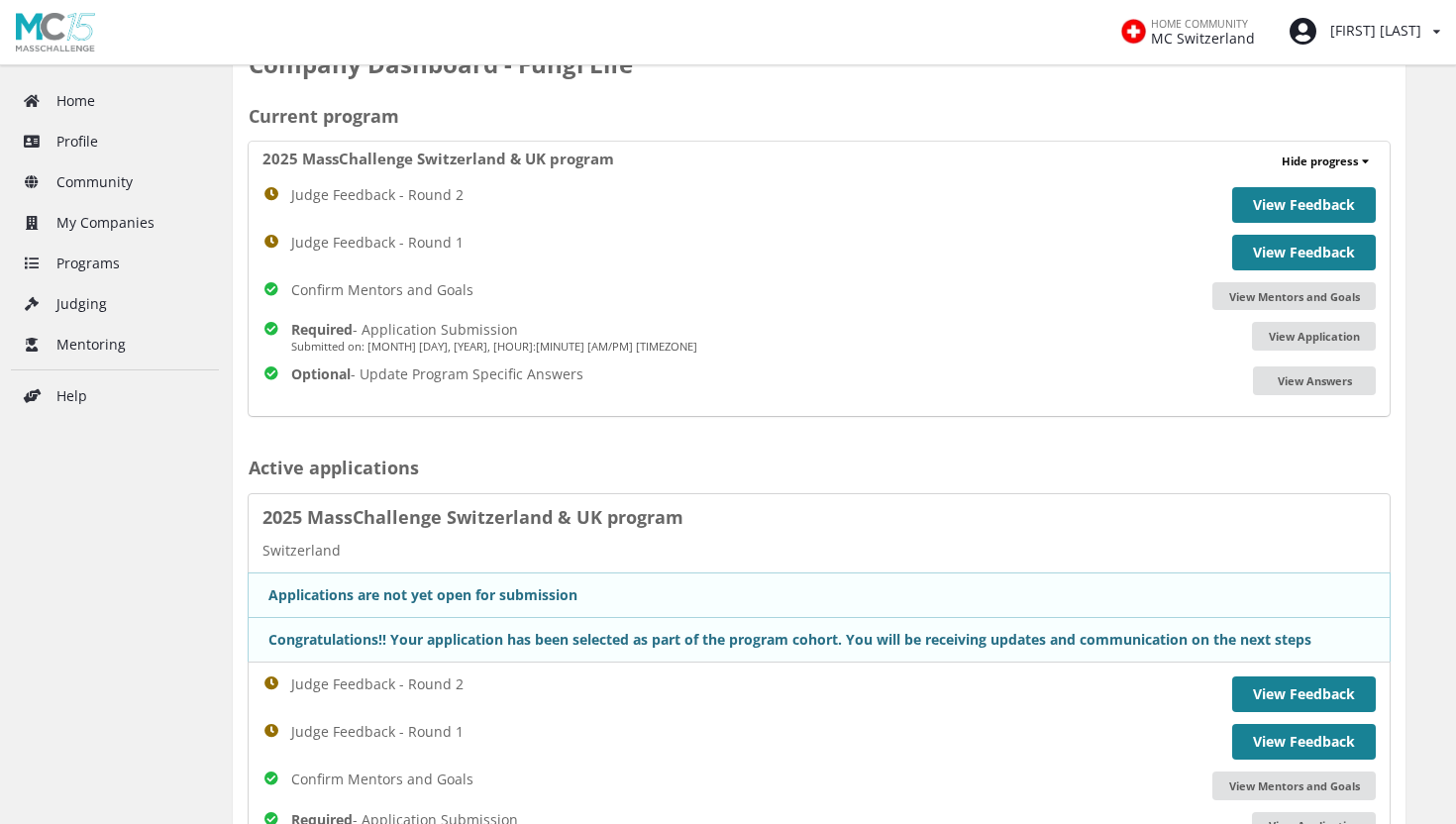 scroll, scrollTop: 125, scrollLeft: 0, axis: vertical 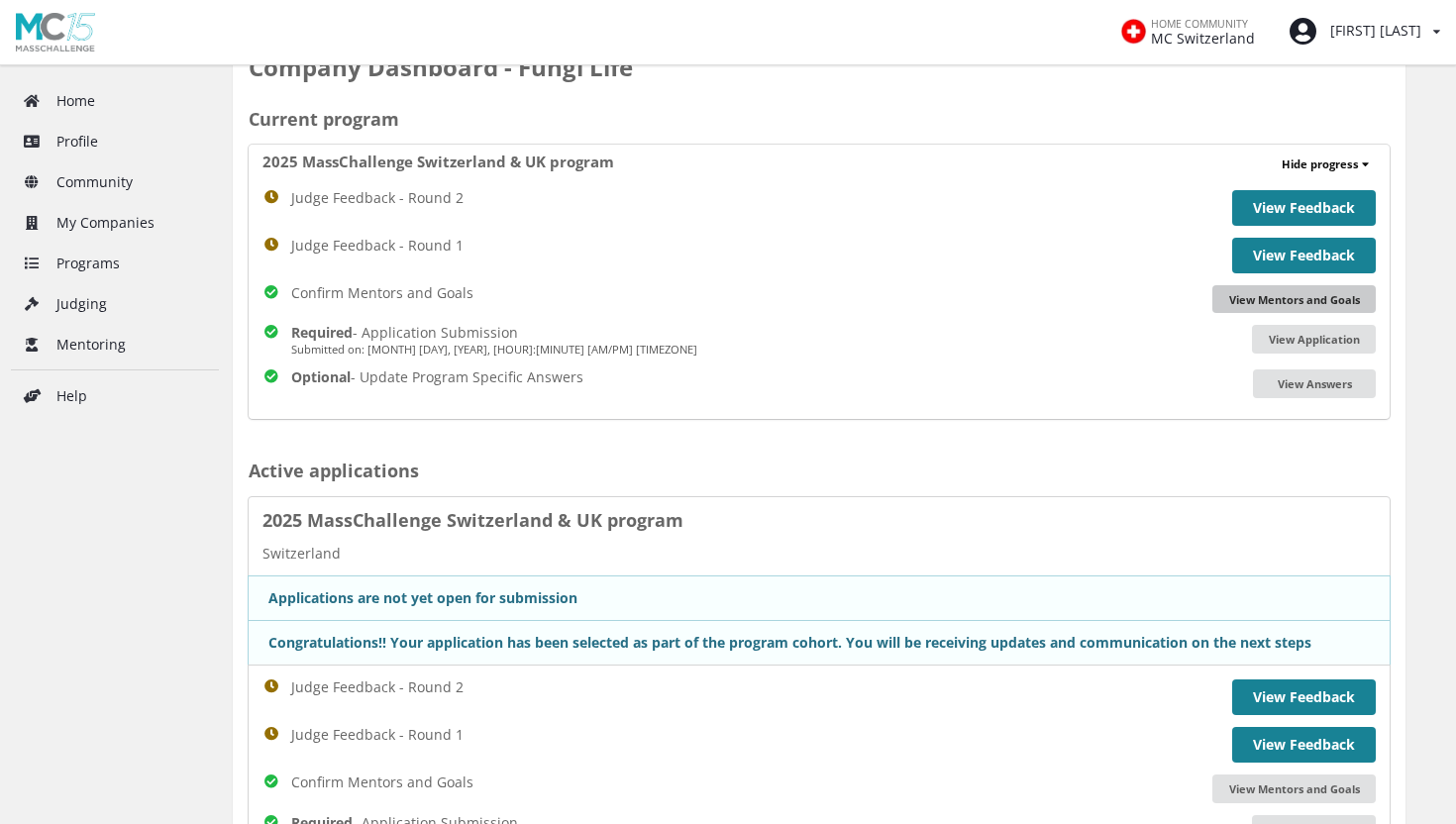 click on "View Mentors and Goals" at bounding box center (1294, 299) 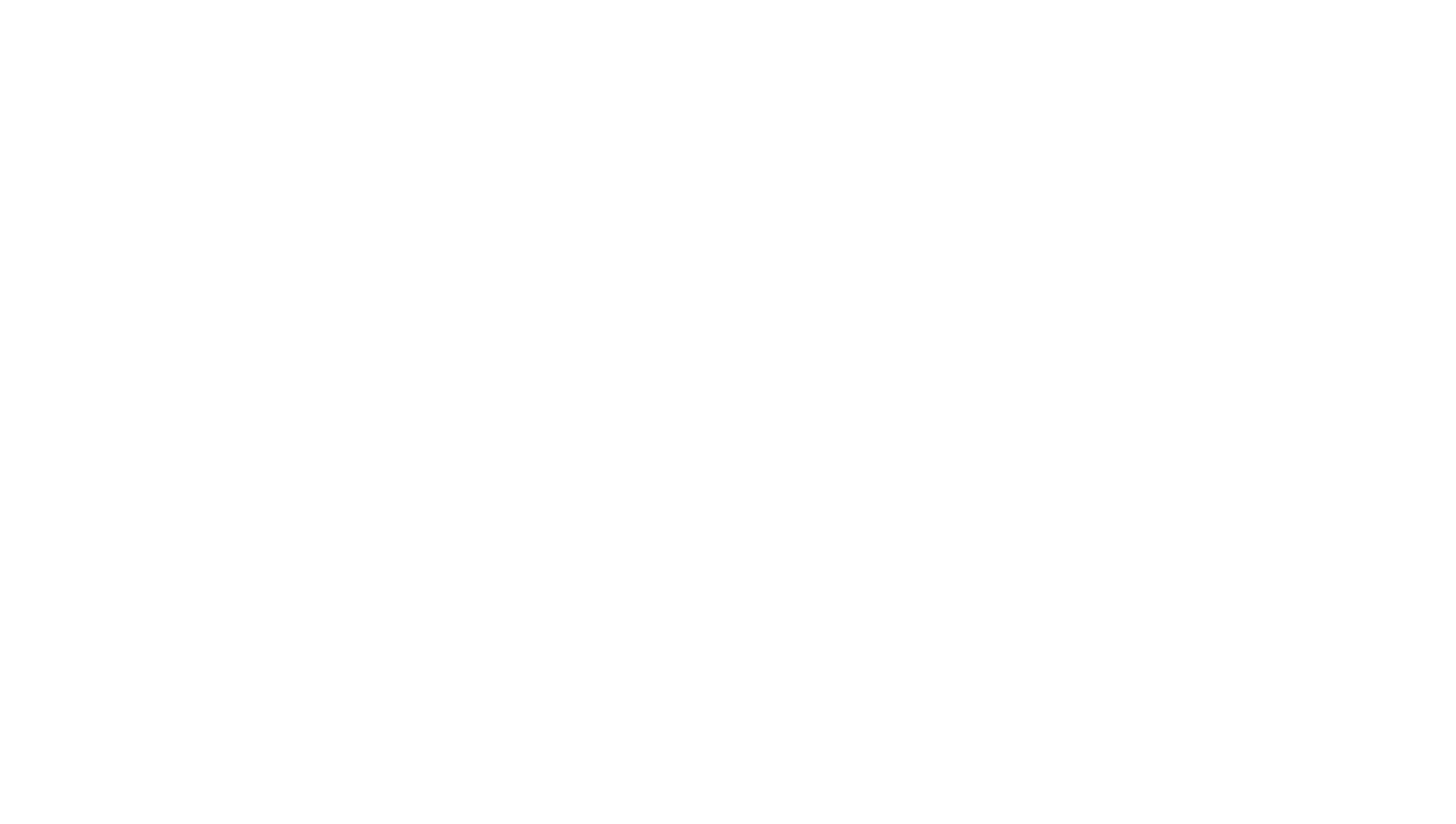 scroll, scrollTop: 0, scrollLeft: 0, axis: both 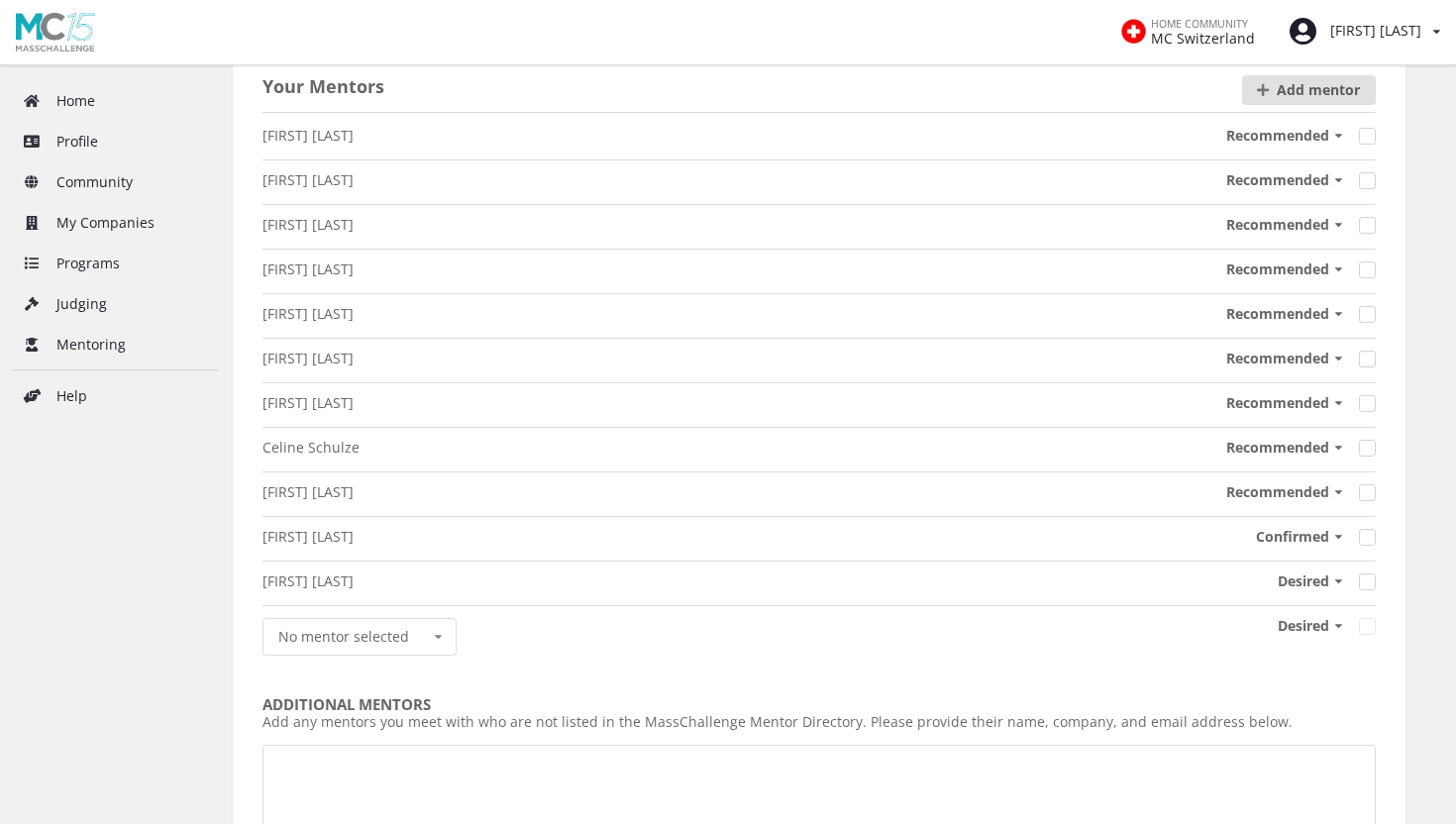 click on "Confirmed" at bounding box center (1278, 136) 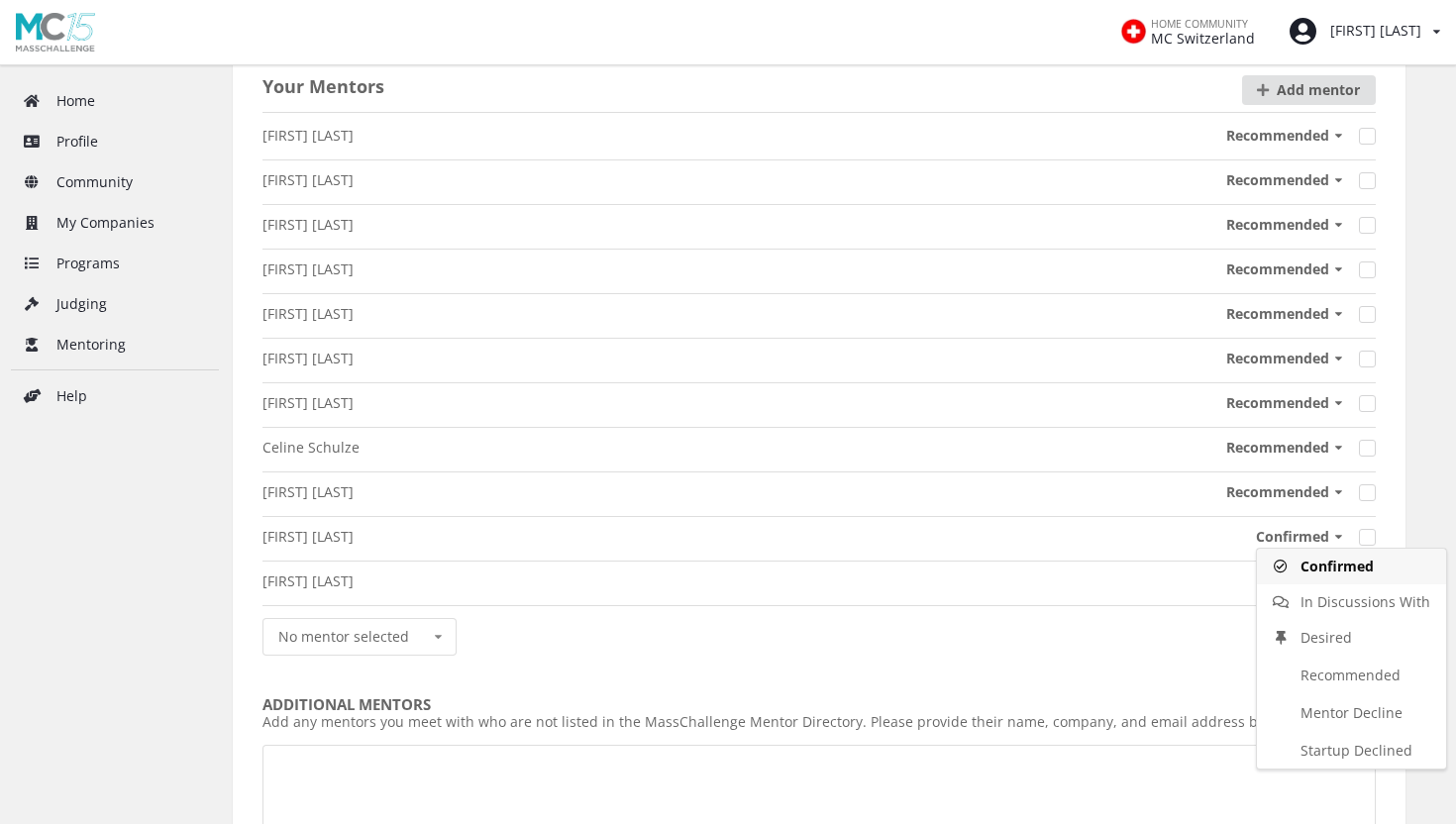 click on "Charlotte Crowhurst
Desired
Confirmed
In Discussions With
Desired
Recommended" at bounding box center [819, 582] 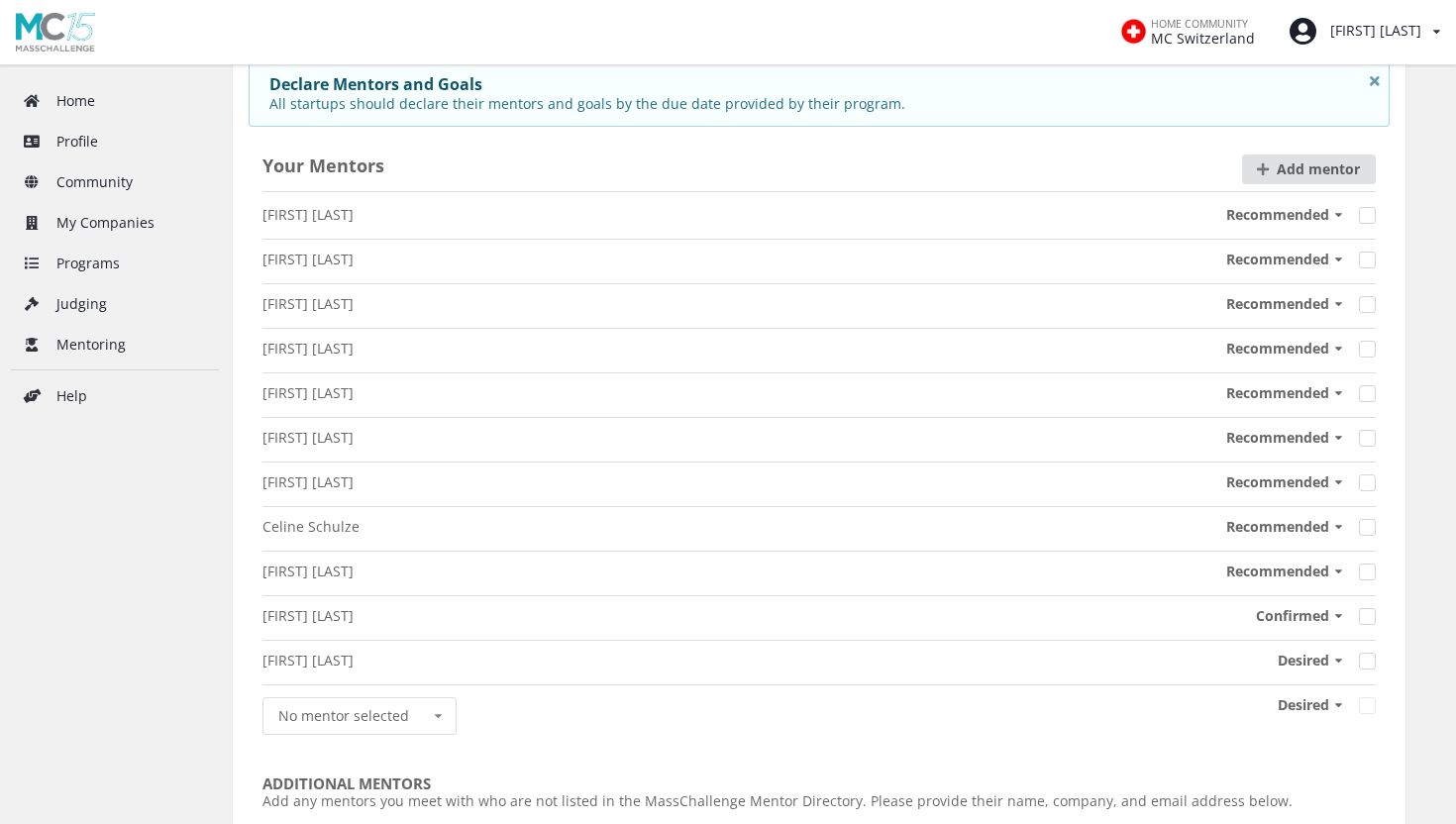 scroll, scrollTop: 0, scrollLeft: 0, axis: both 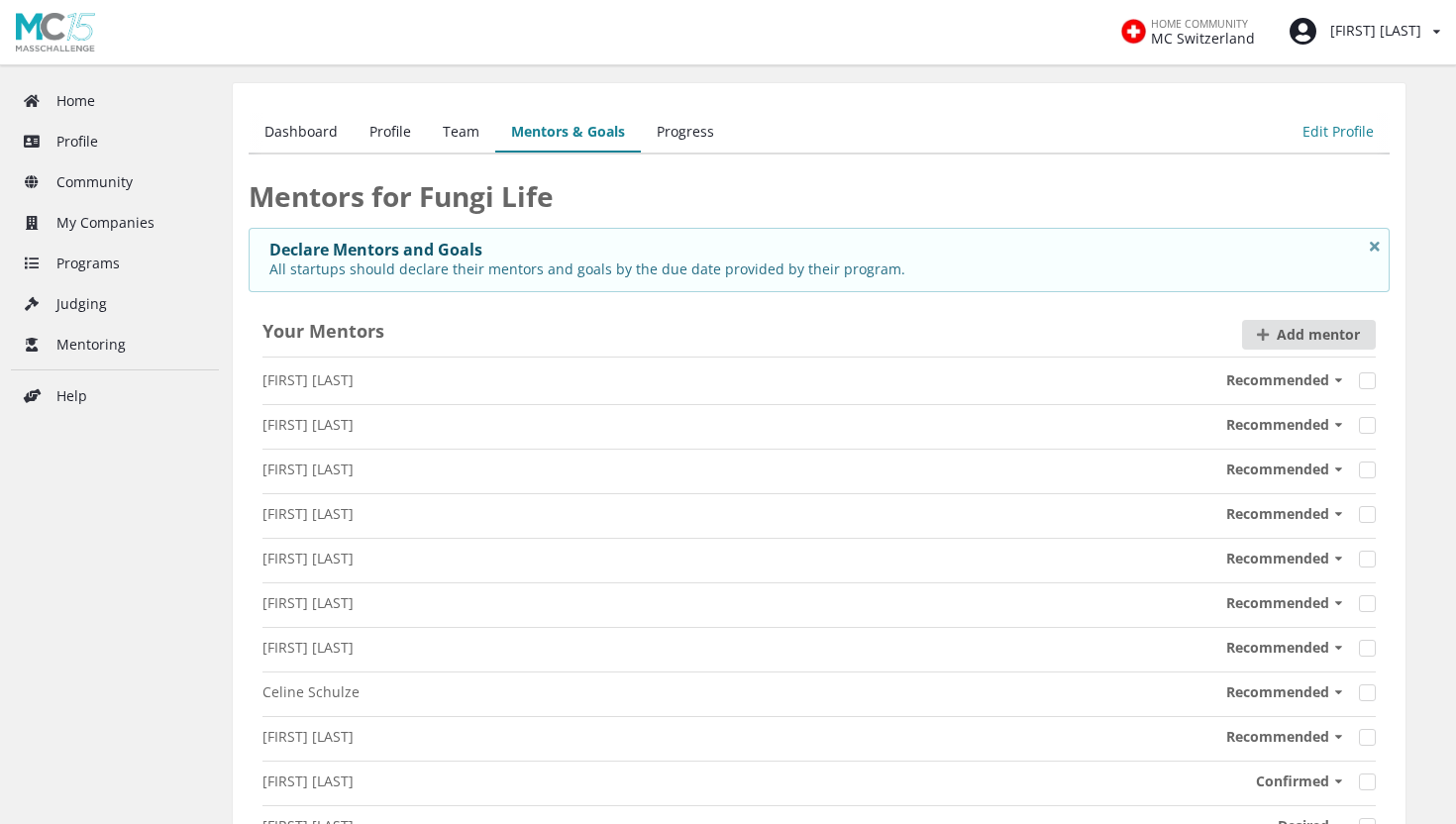 click on "Progress" at bounding box center (685, 133) 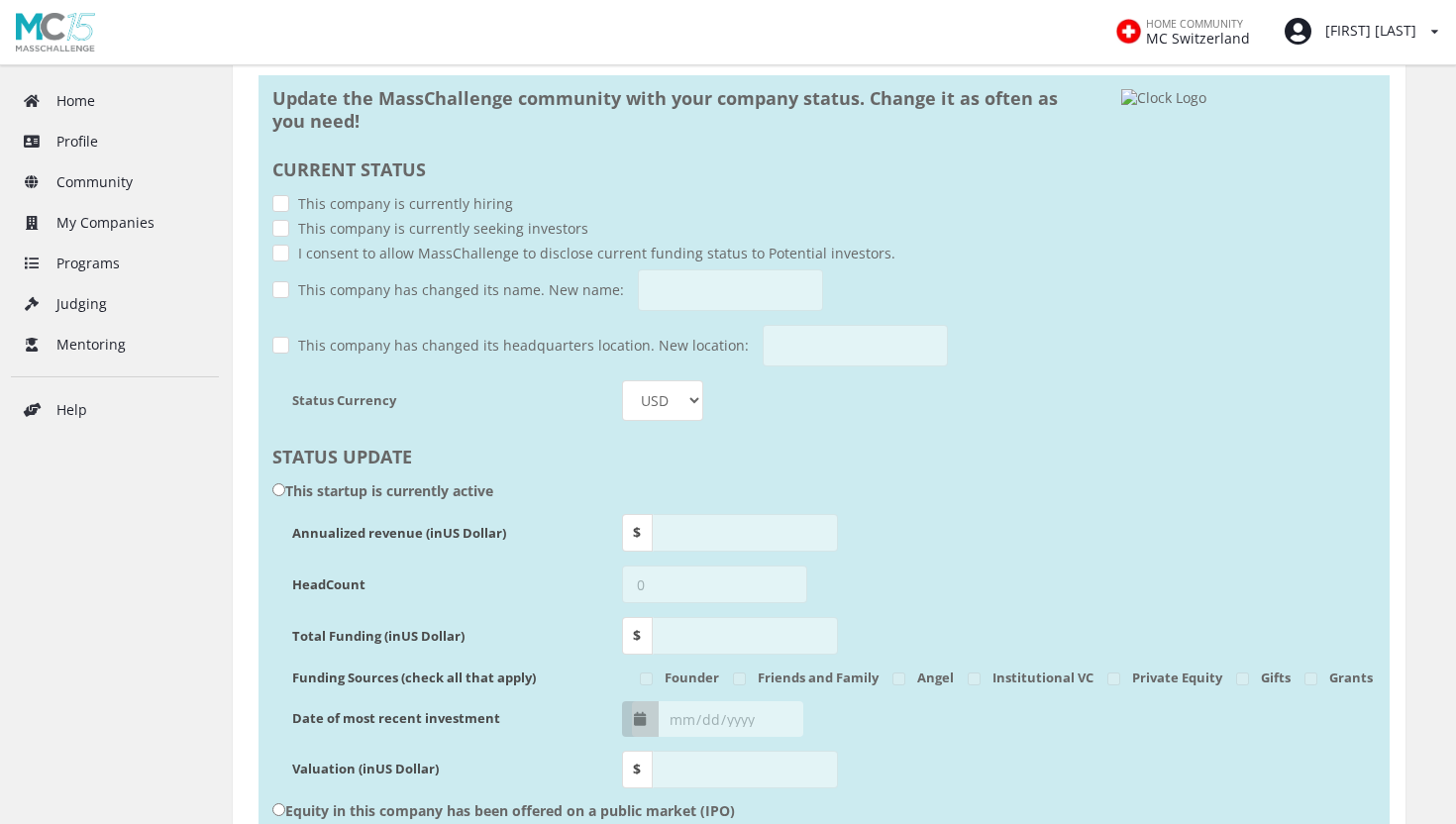 scroll, scrollTop: 0, scrollLeft: 0, axis: both 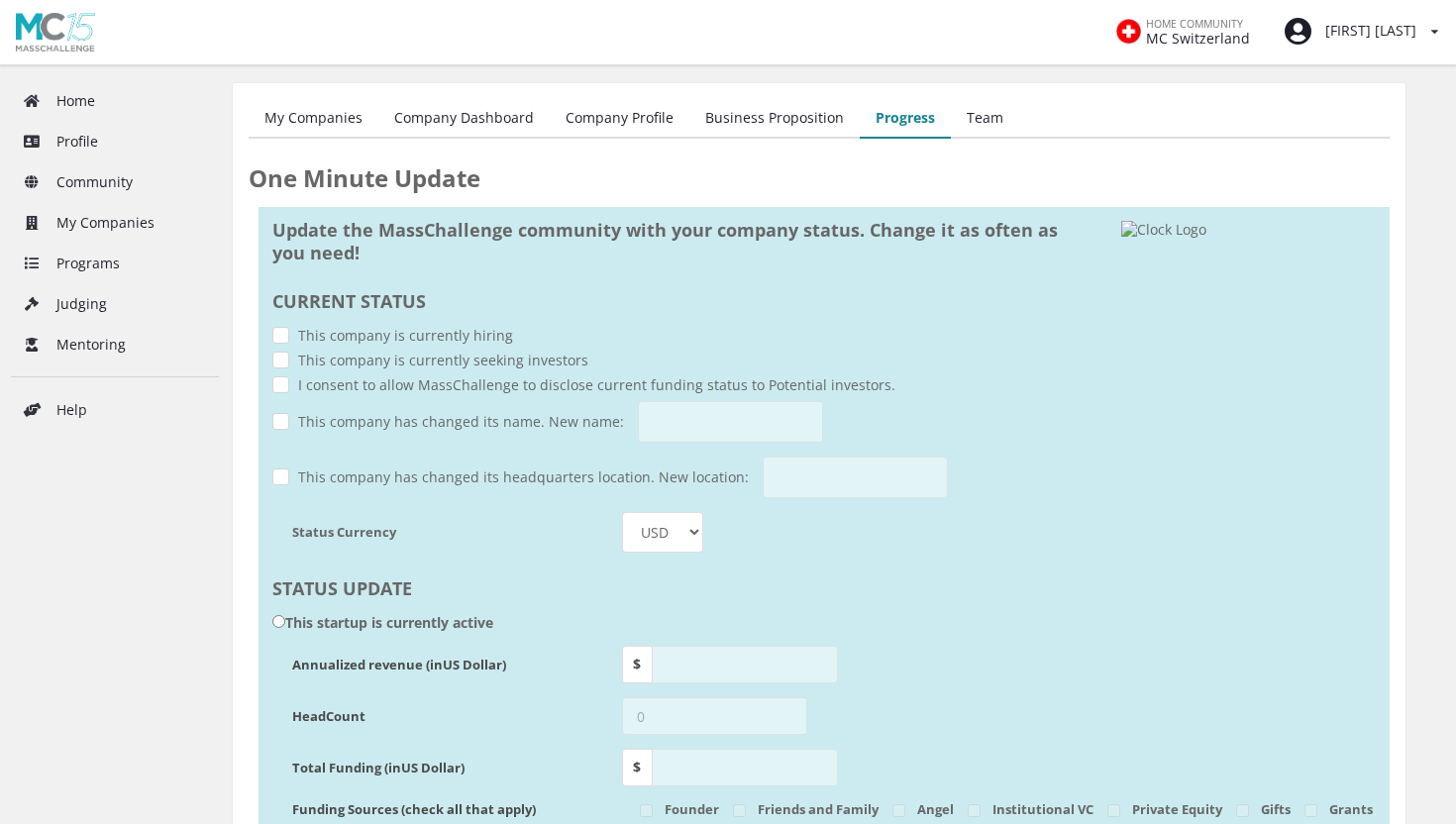click on "Business Proposition" at bounding box center (775, 119) 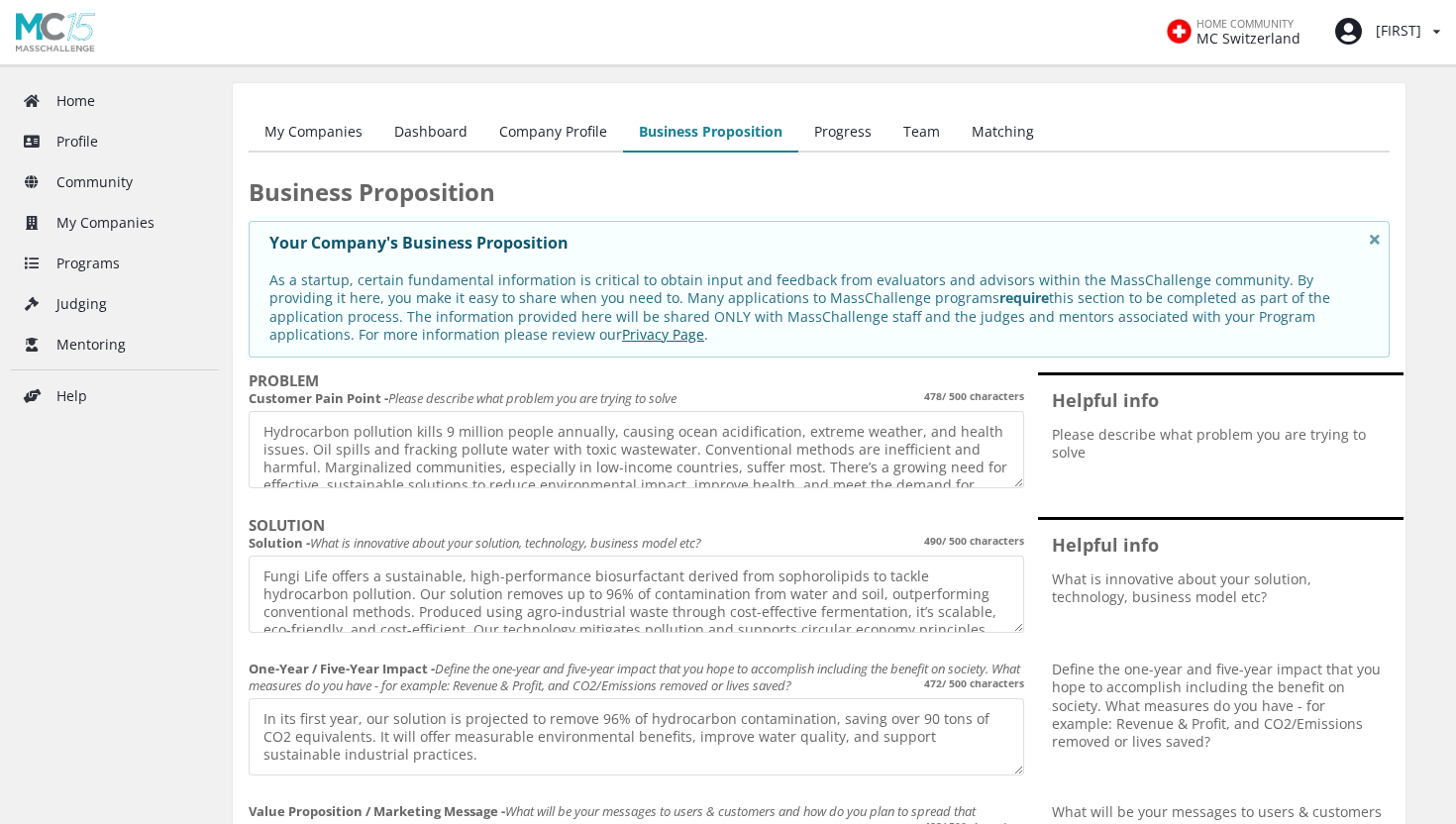 scroll, scrollTop: 0, scrollLeft: 0, axis: both 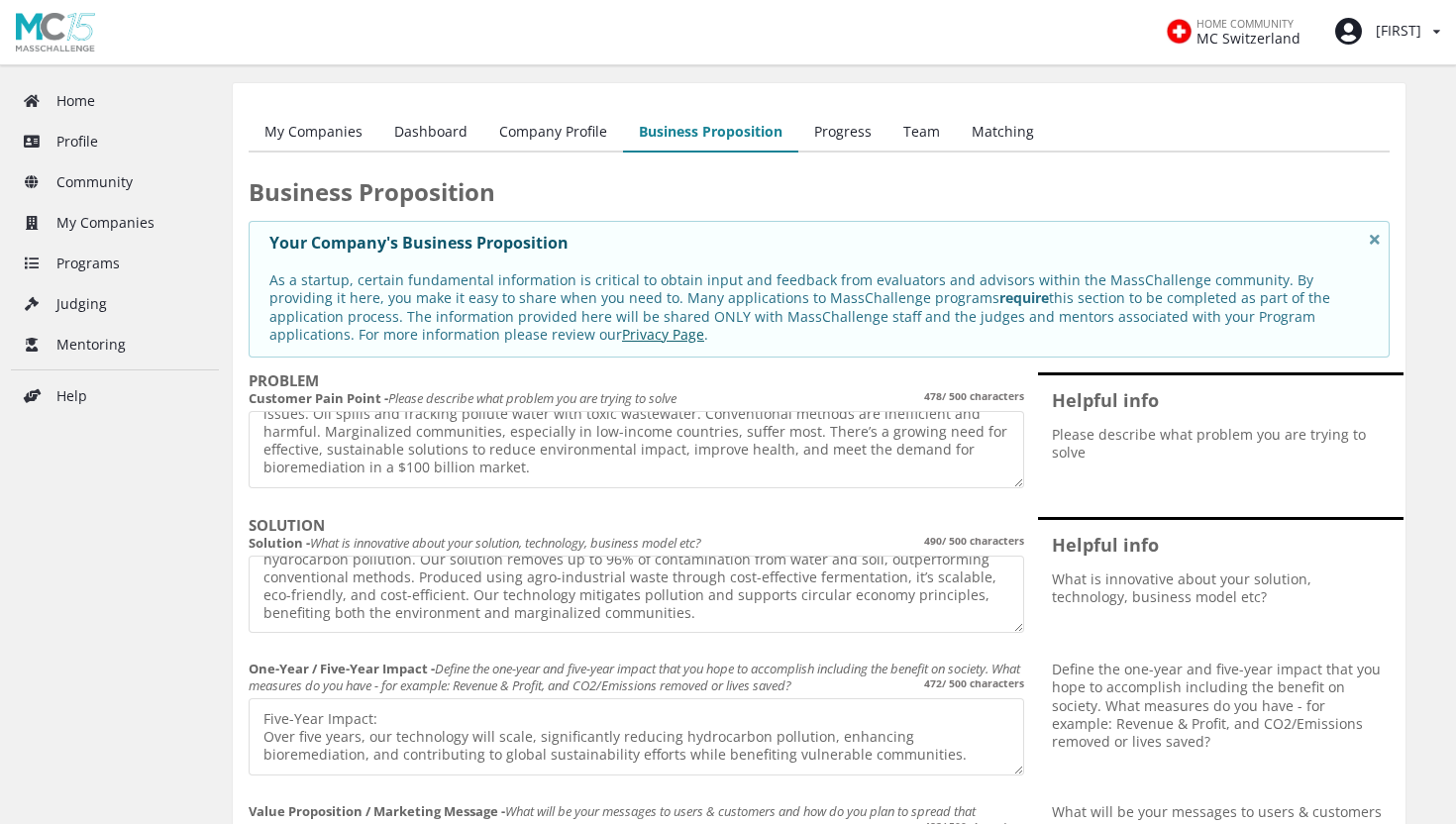 click on "Company Profile" at bounding box center [553, 133] 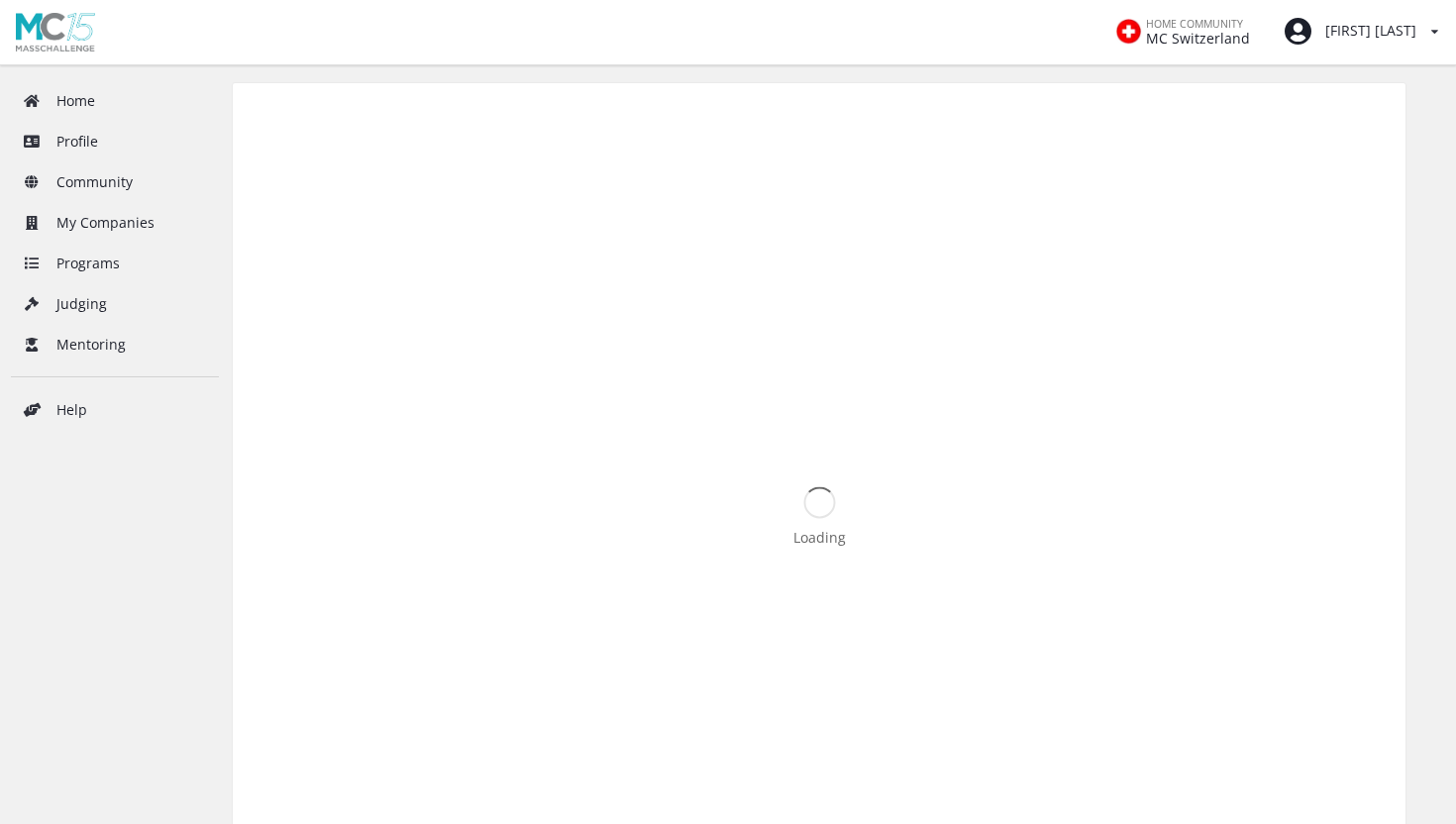 scroll, scrollTop: 0, scrollLeft: 0, axis: both 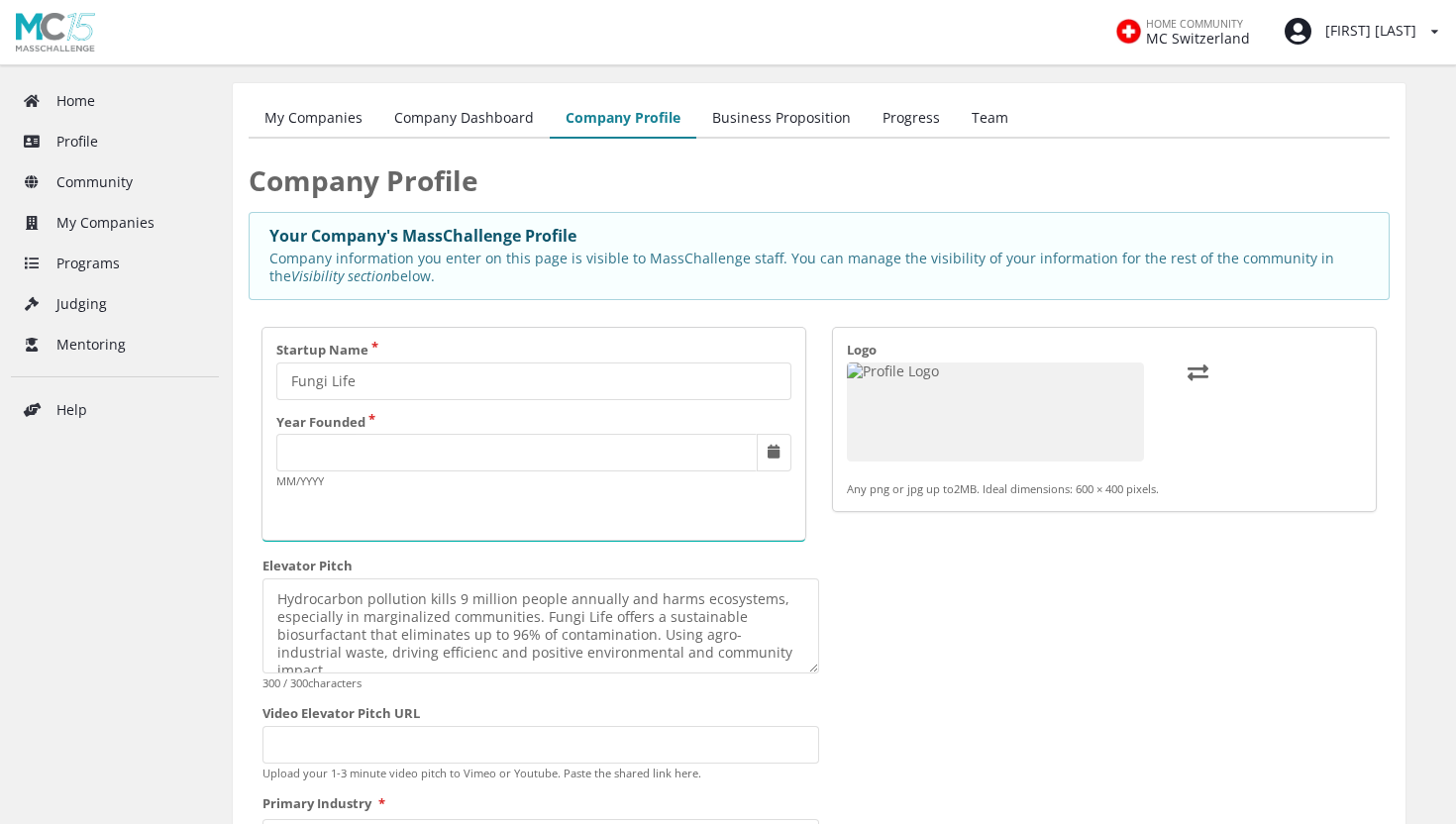 click on "Company Dashboard" at bounding box center (464, 119) 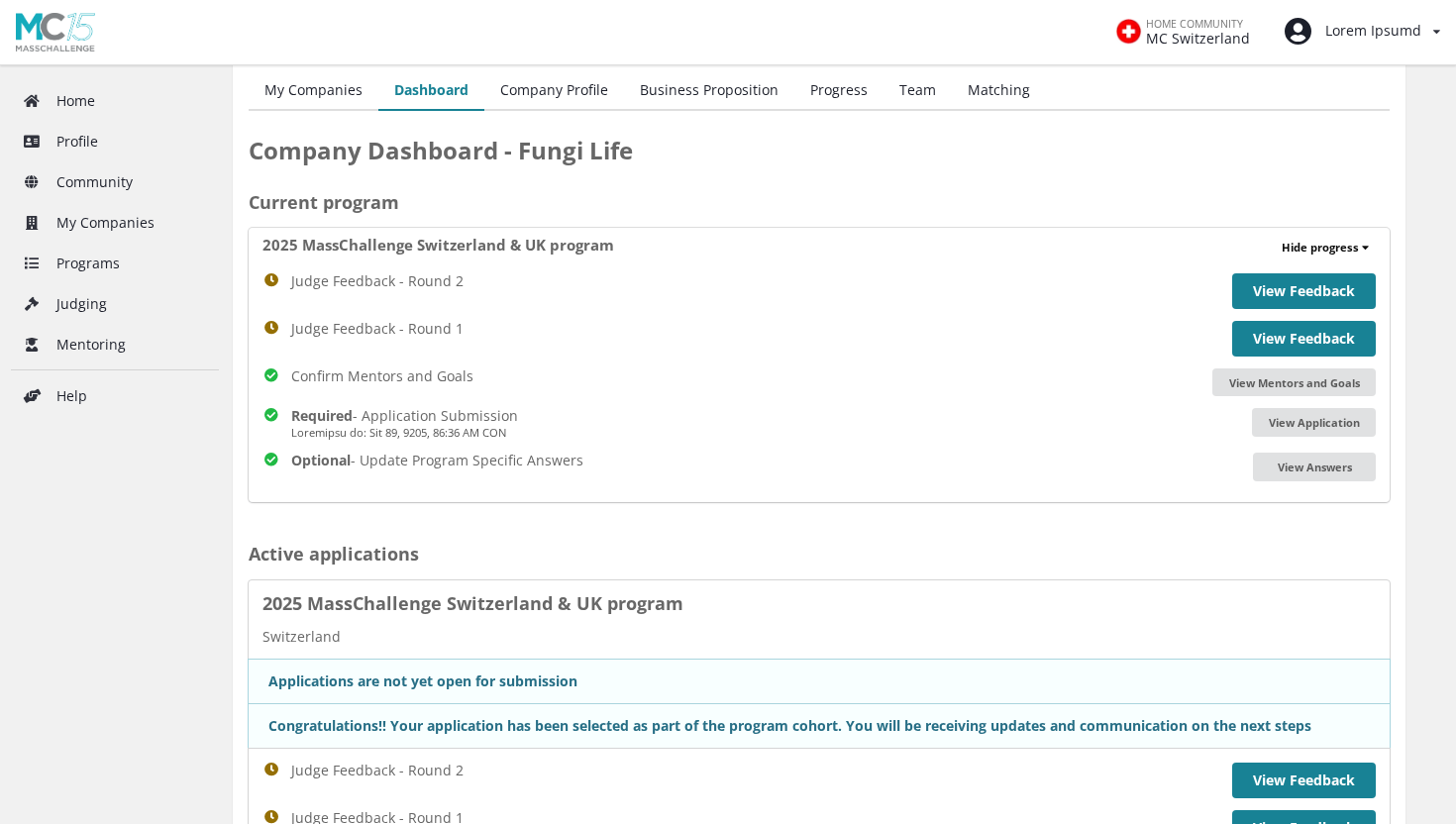 scroll, scrollTop: 0, scrollLeft: 0, axis: both 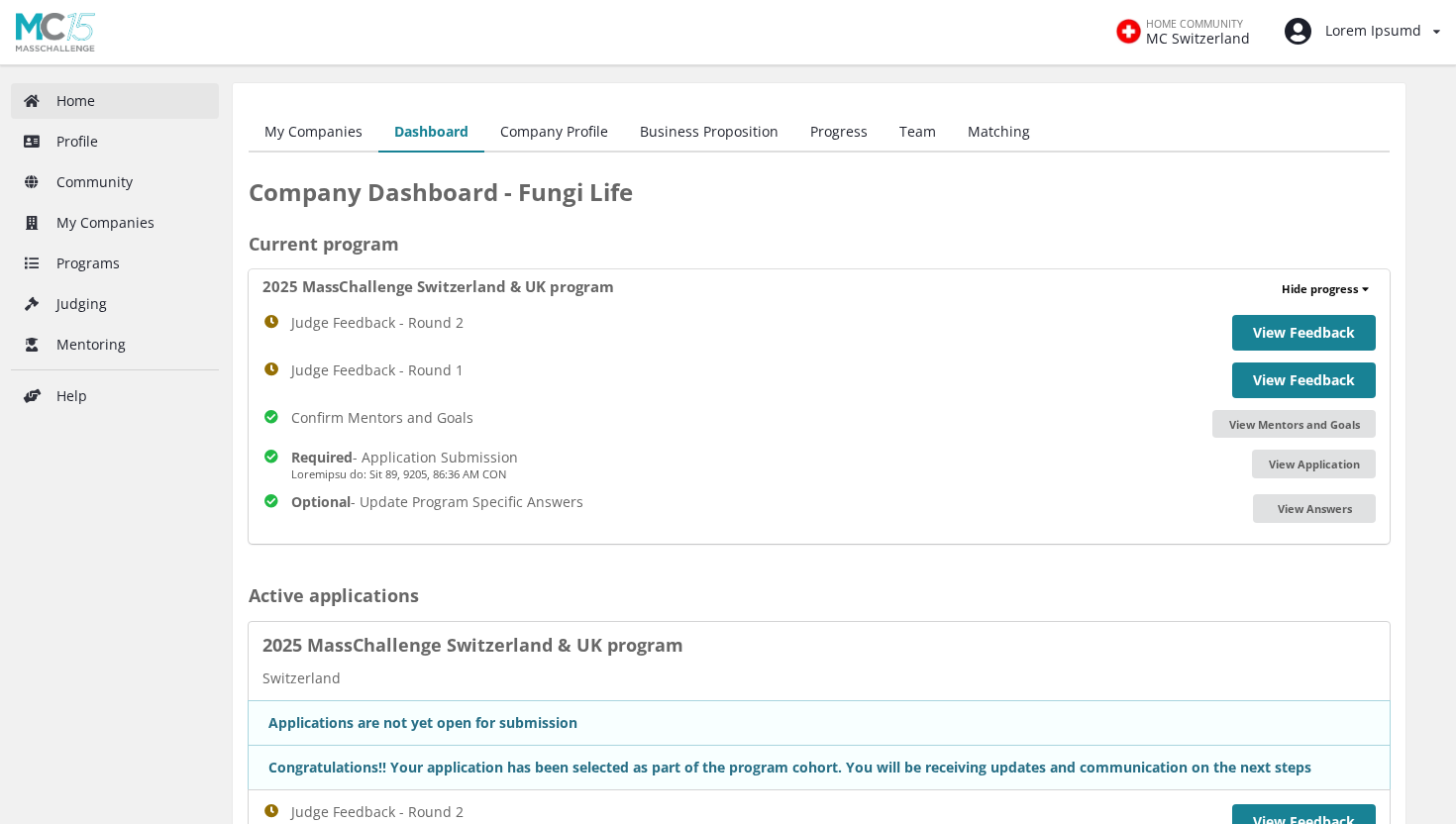 click on "Home" at bounding box center [115, 101] 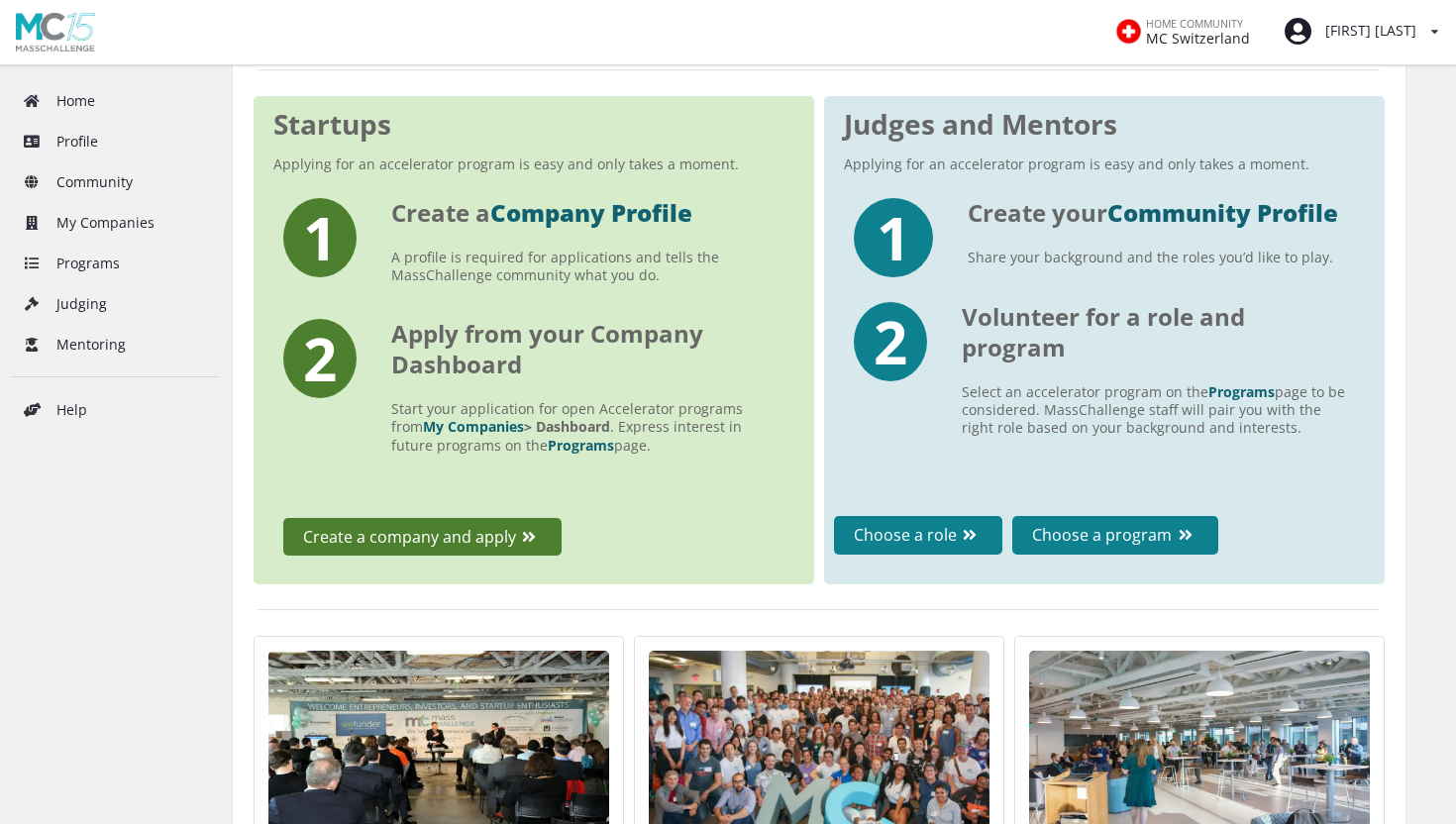 scroll, scrollTop: 0, scrollLeft: 0, axis: both 